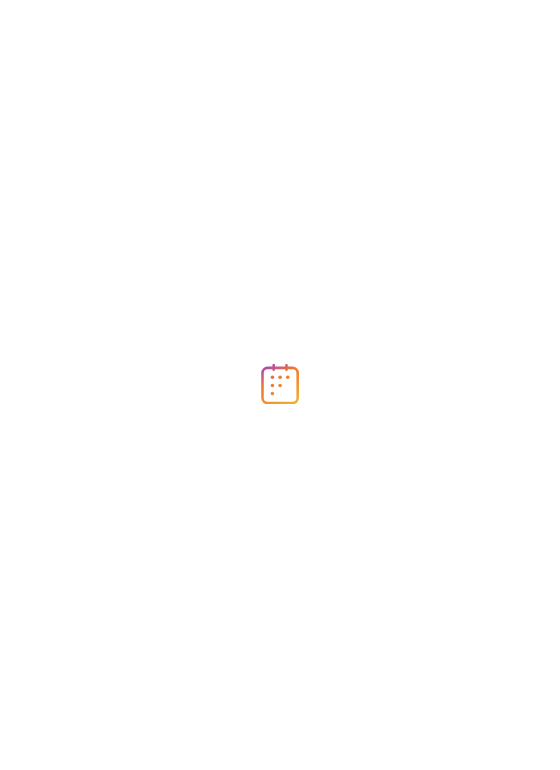 scroll, scrollTop: 0, scrollLeft: 0, axis: both 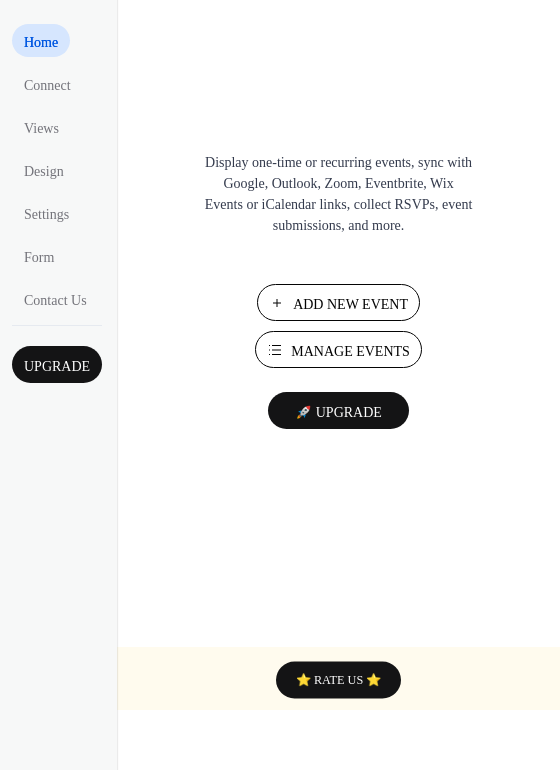 click on "Manage Events" at bounding box center (350, 351) 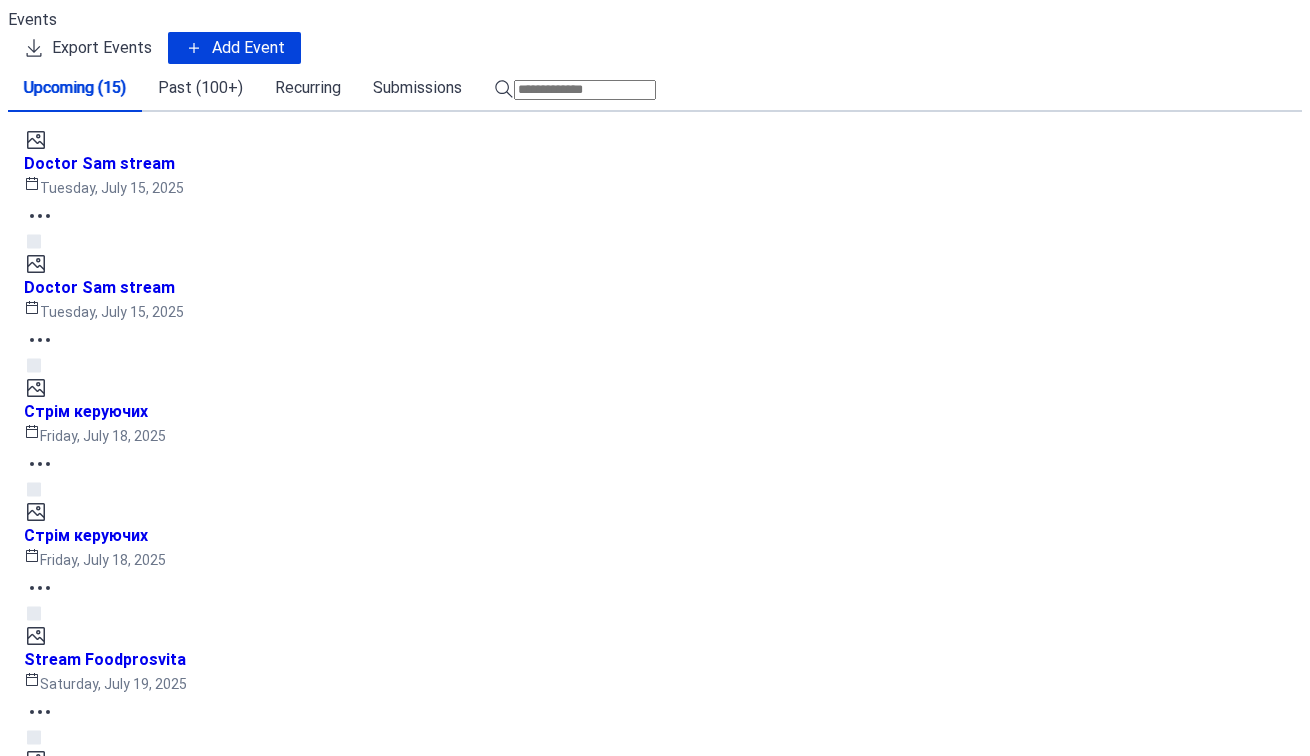 scroll, scrollTop: 0, scrollLeft: 0, axis: both 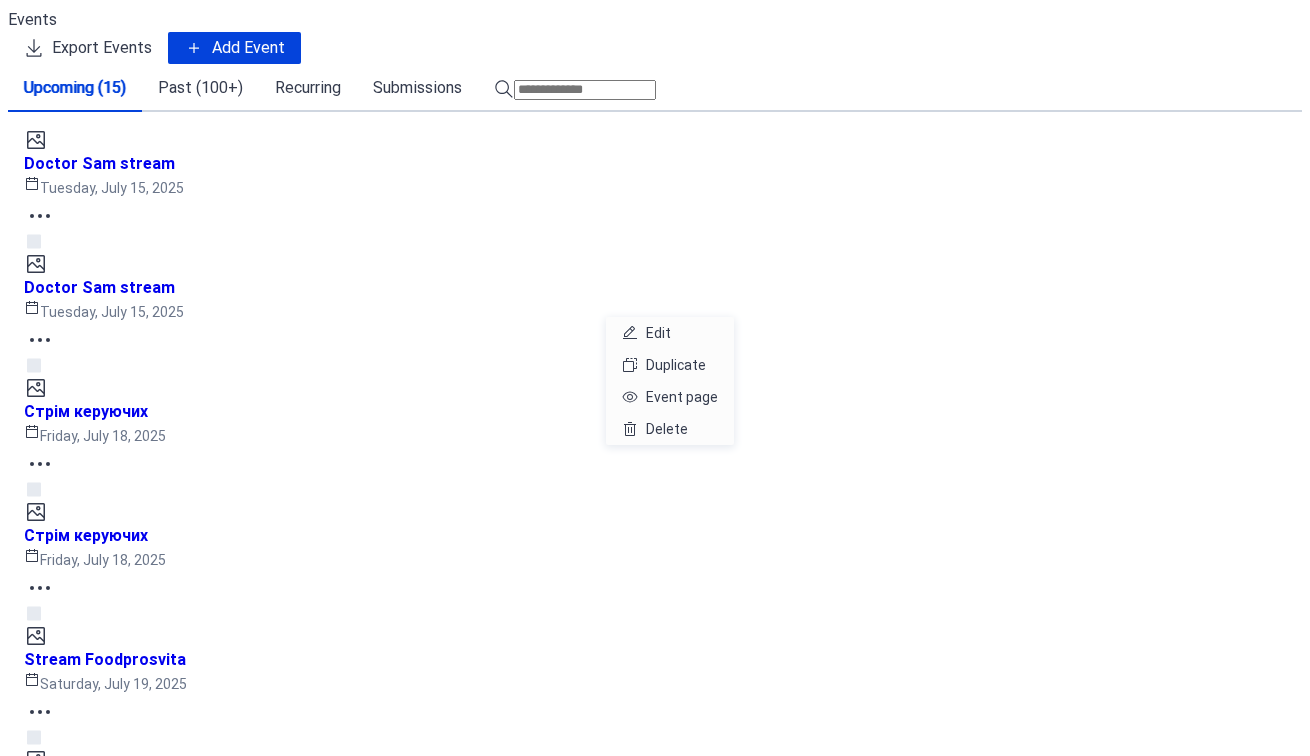 click 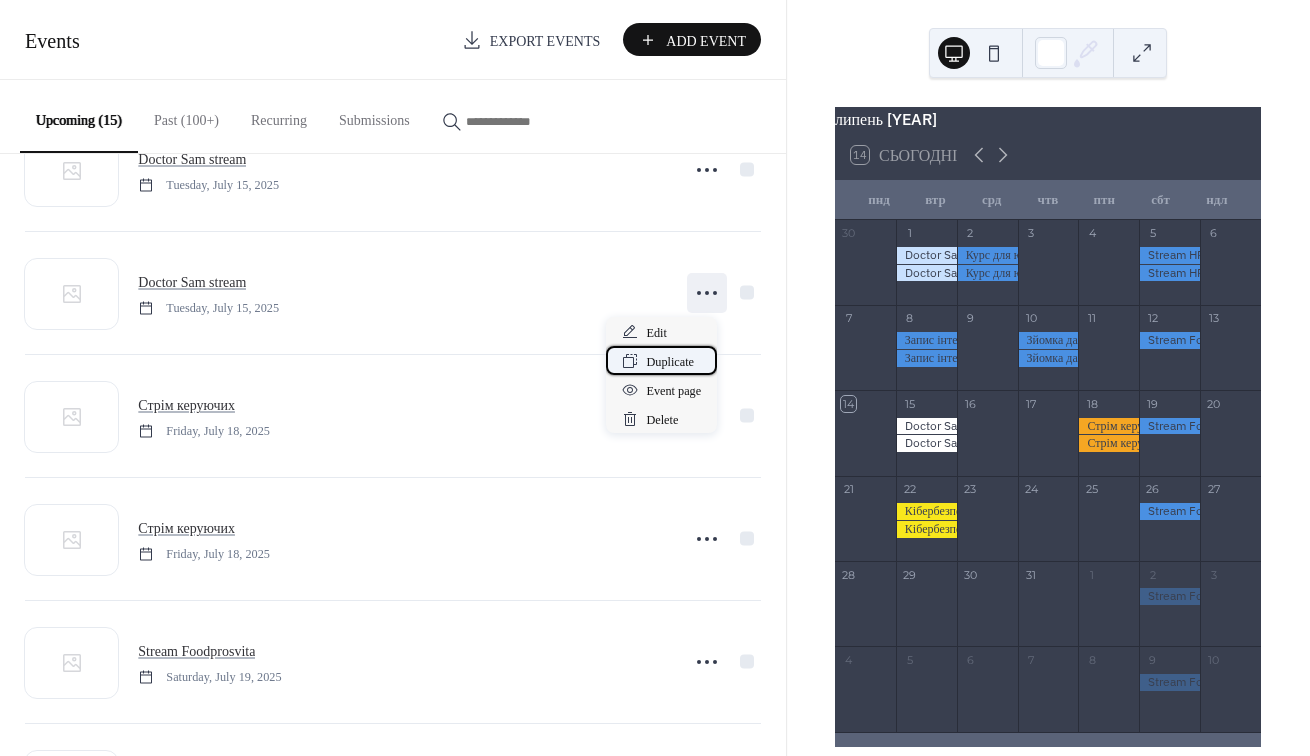click on "Duplicate" at bounding box center [670, 362] 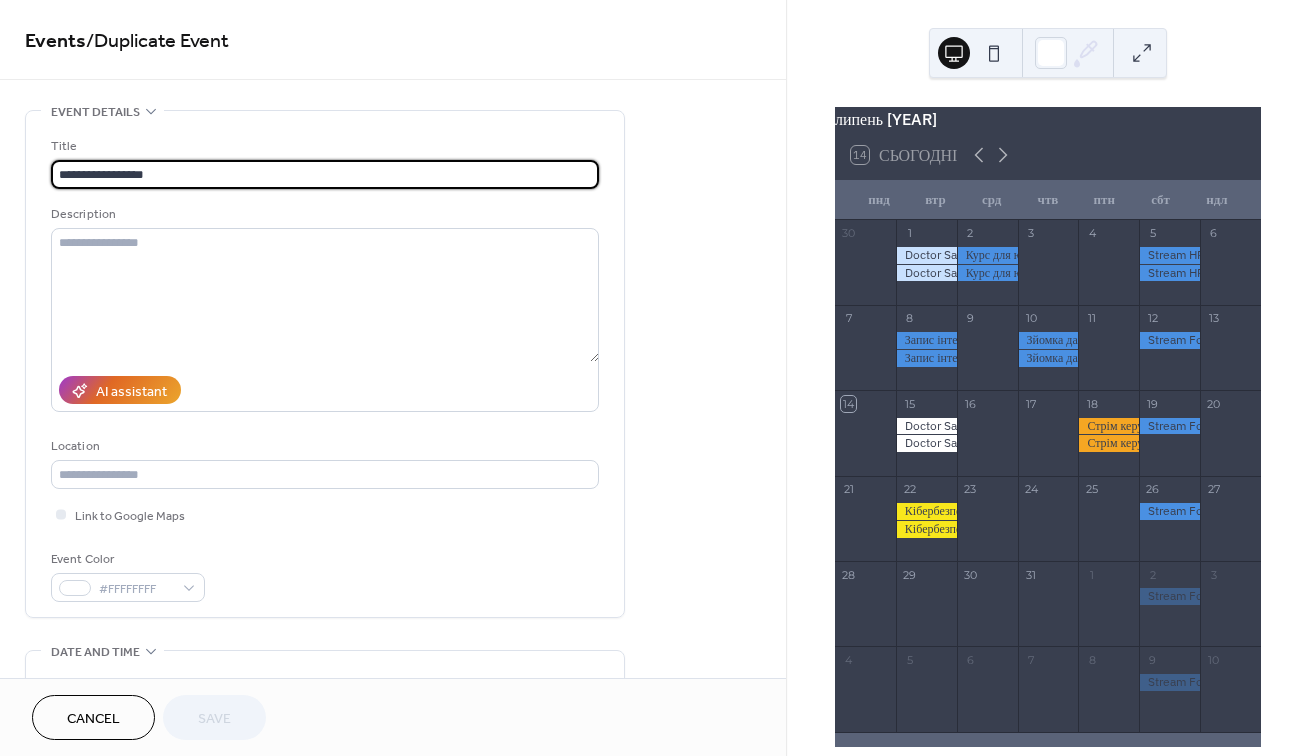 scroll, scrollTop: 0, scrollLeft: 0, axis: both 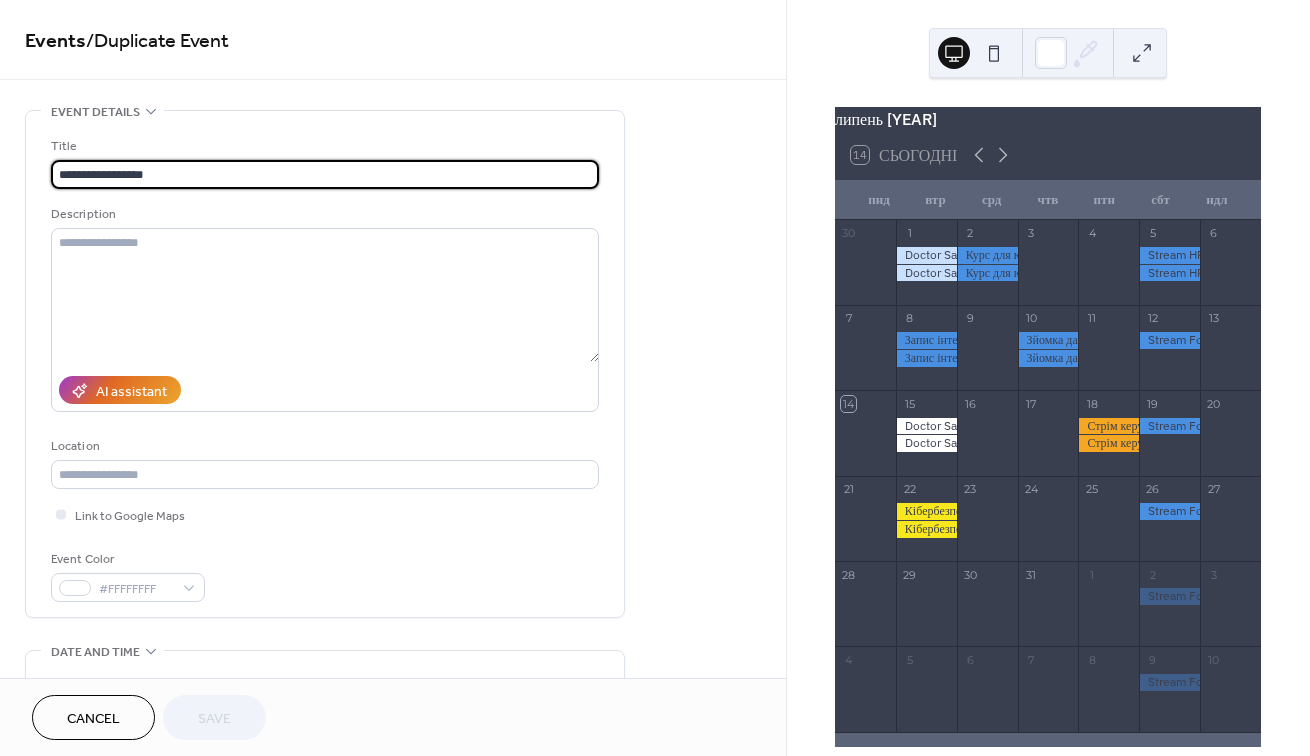 drag, startPoint x: 193, startPoint y: 178, endPoint x: -51, endPoint y: 171, distance: 244.10039 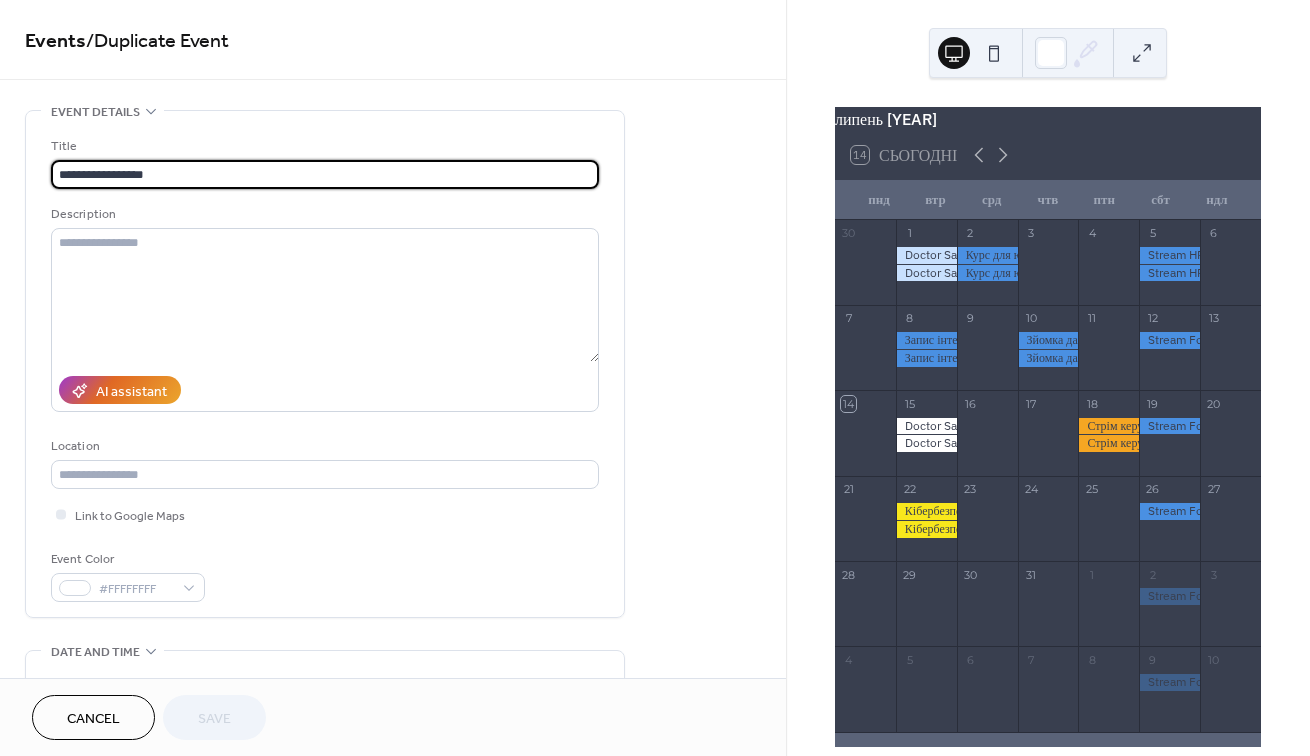 click on "**********" at bounding box center [655, 378] 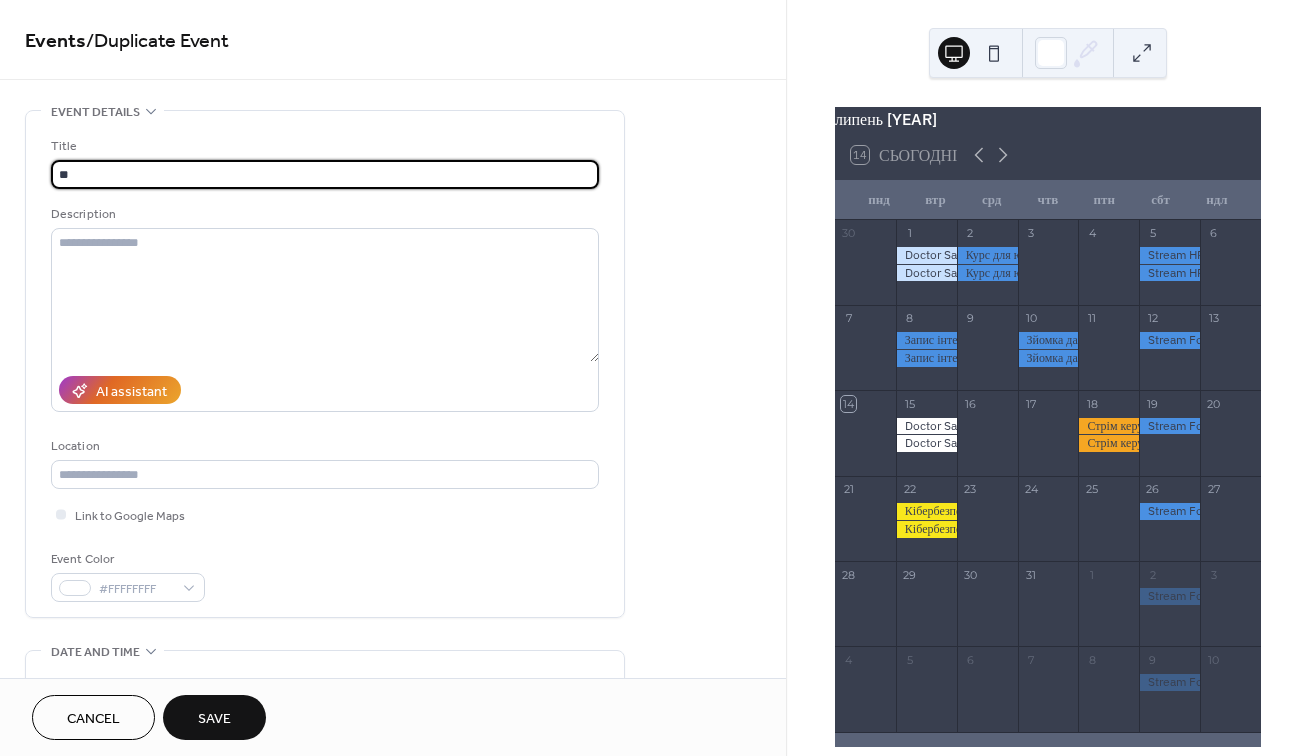 type on "*" 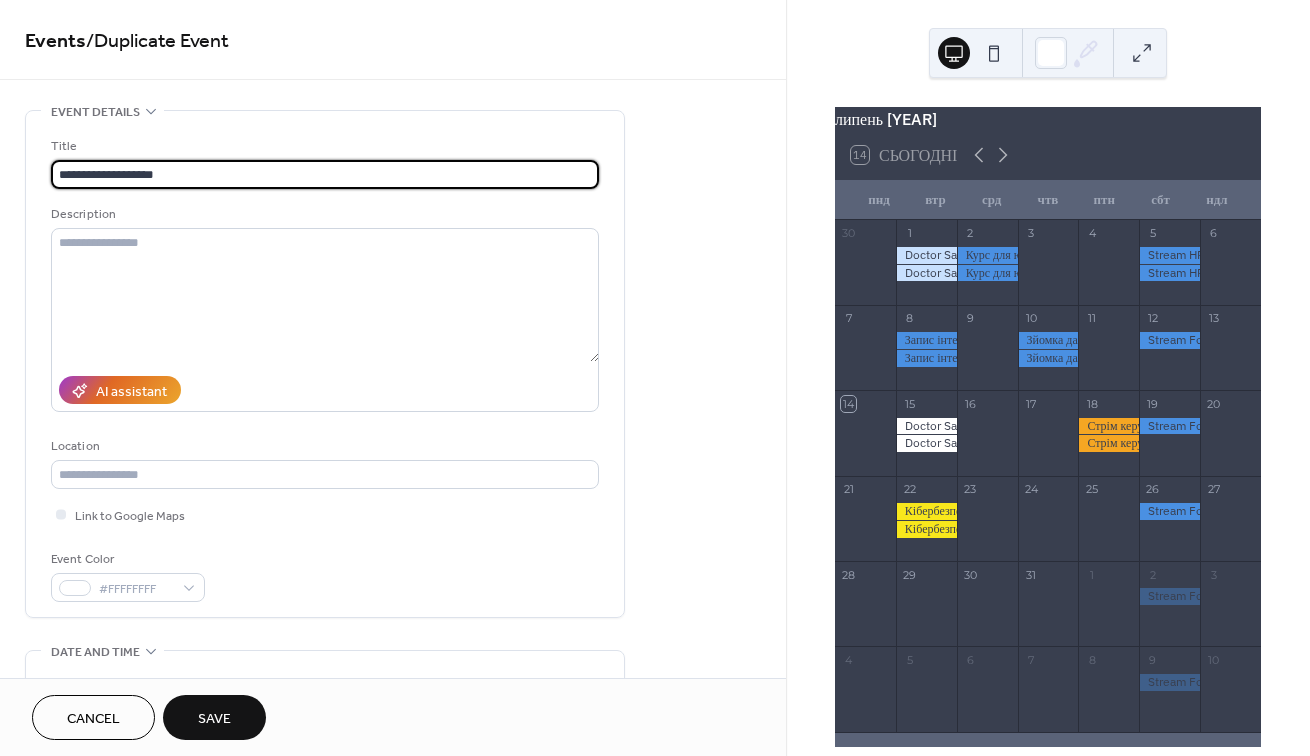 type on "**********" 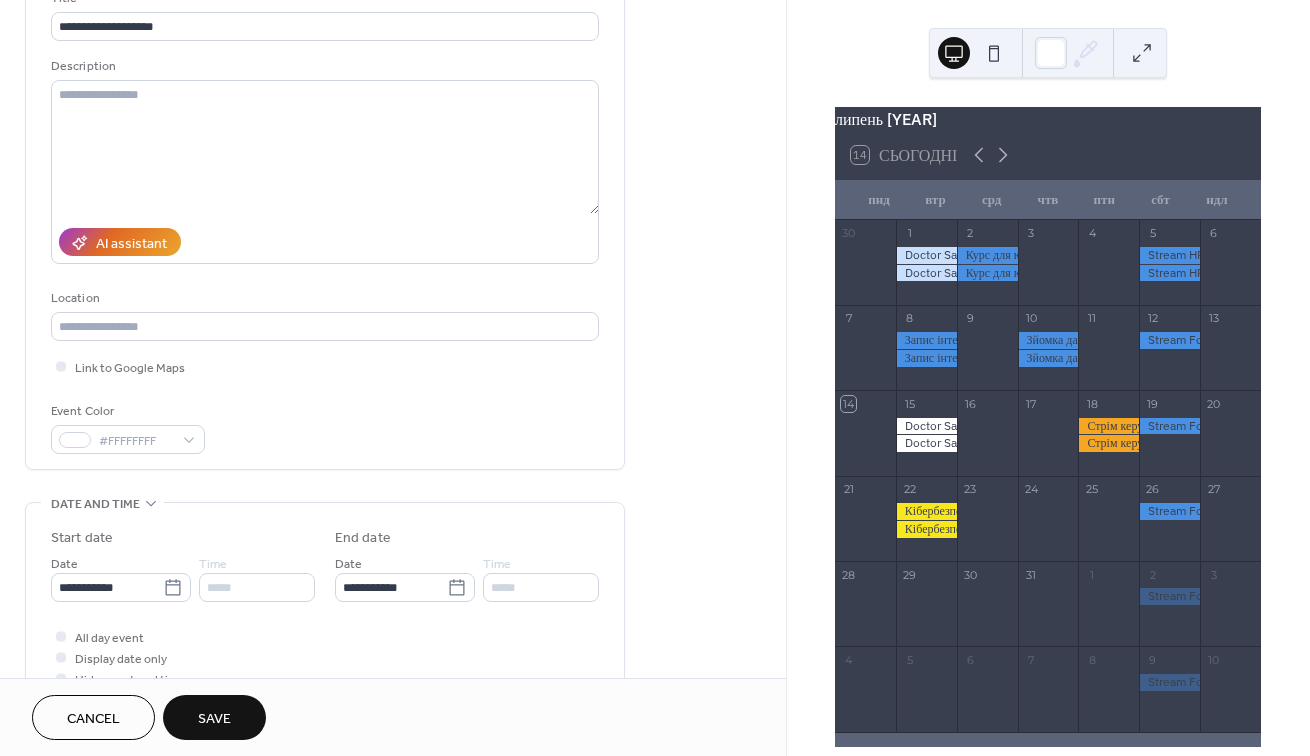 scroll, scrollTop: 157, scrollLeft: 0, axis: vertical 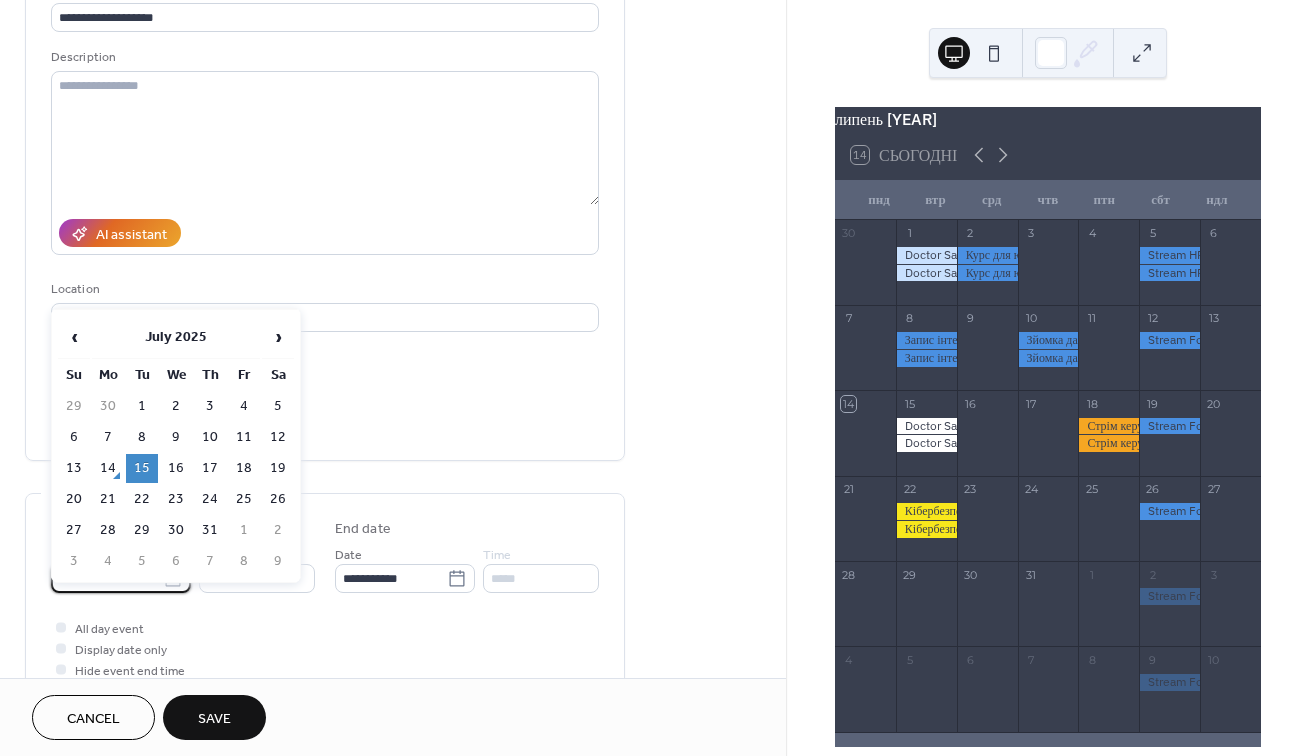 click on "**********" at bounding box center [655, 378] 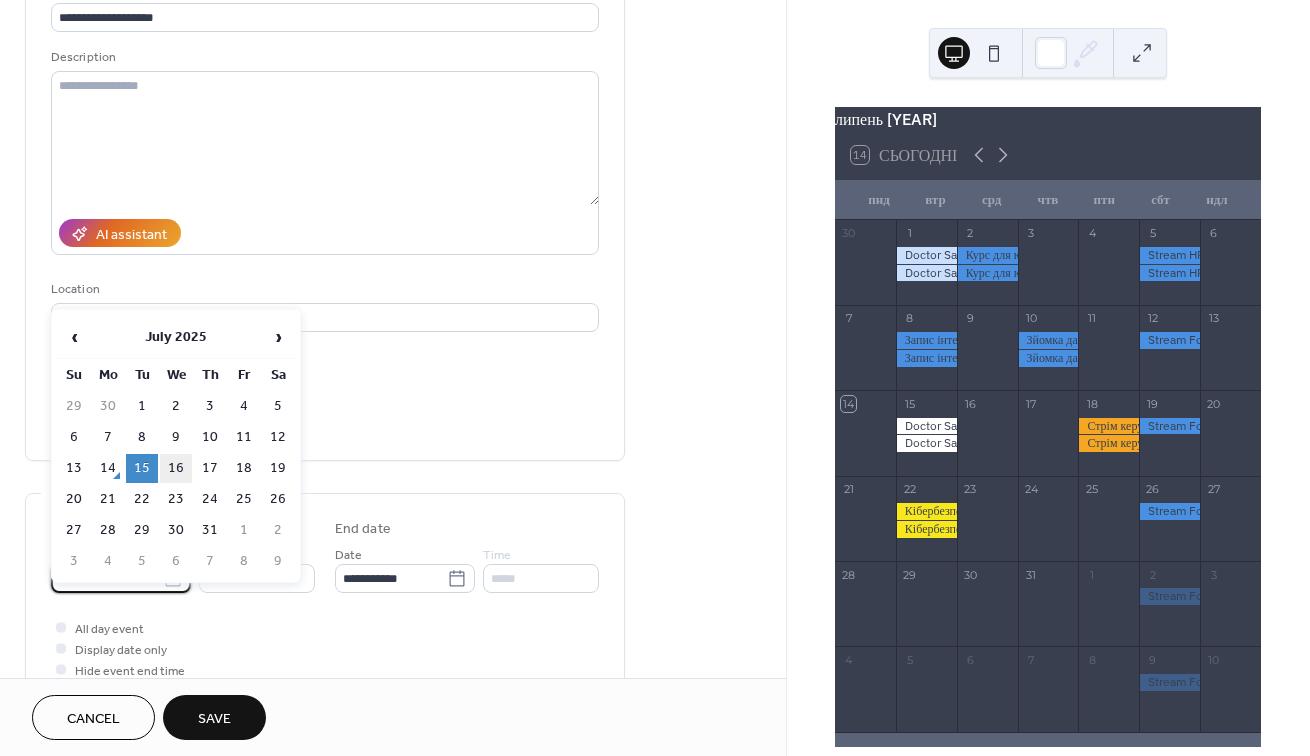 click on "16" at bounding box center [176, 468] 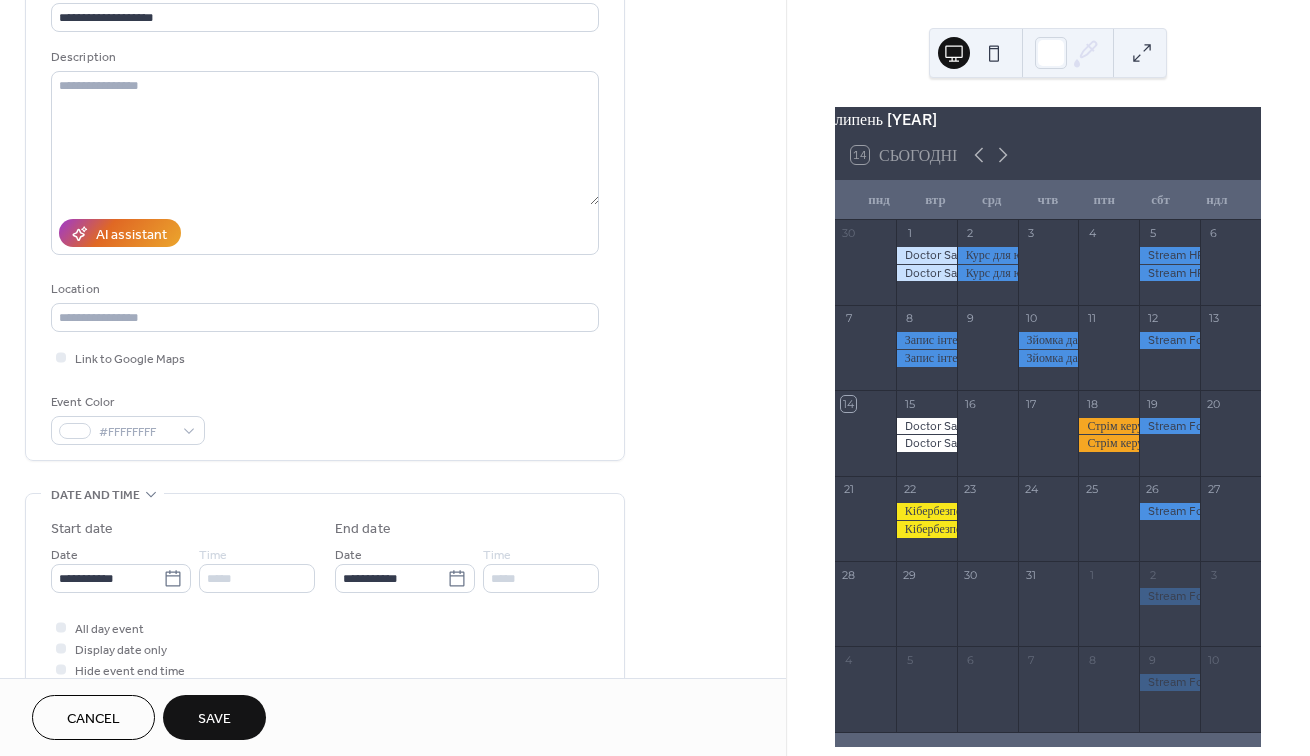 click on "**********" at bounding box center (325, 594) 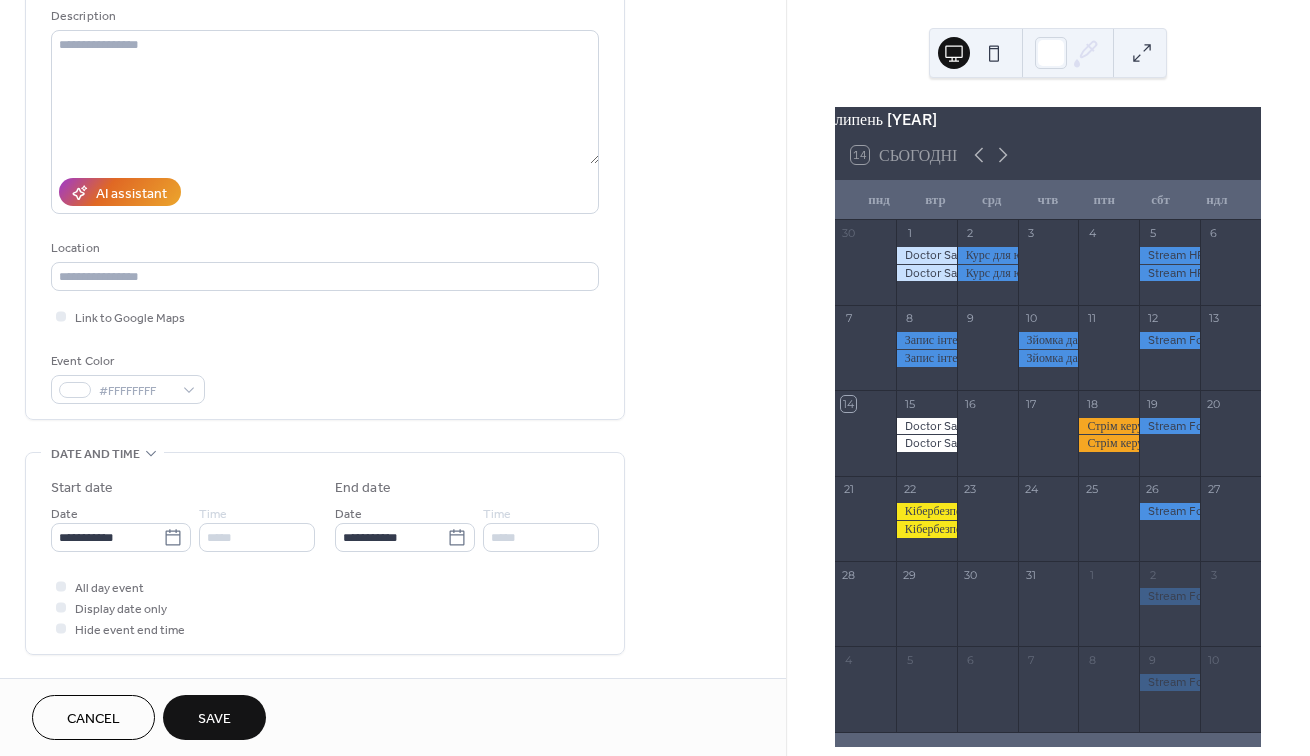 click on "Save" at bounding box center [214, 719] 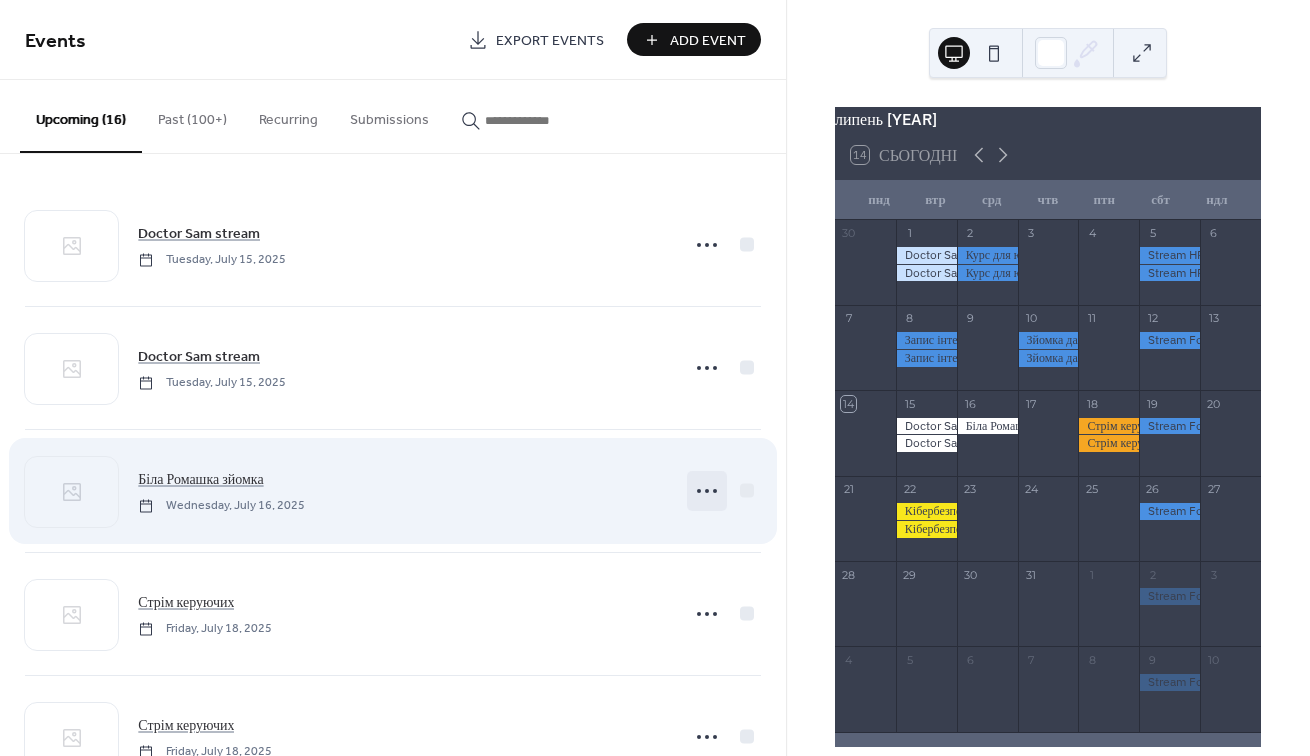 click 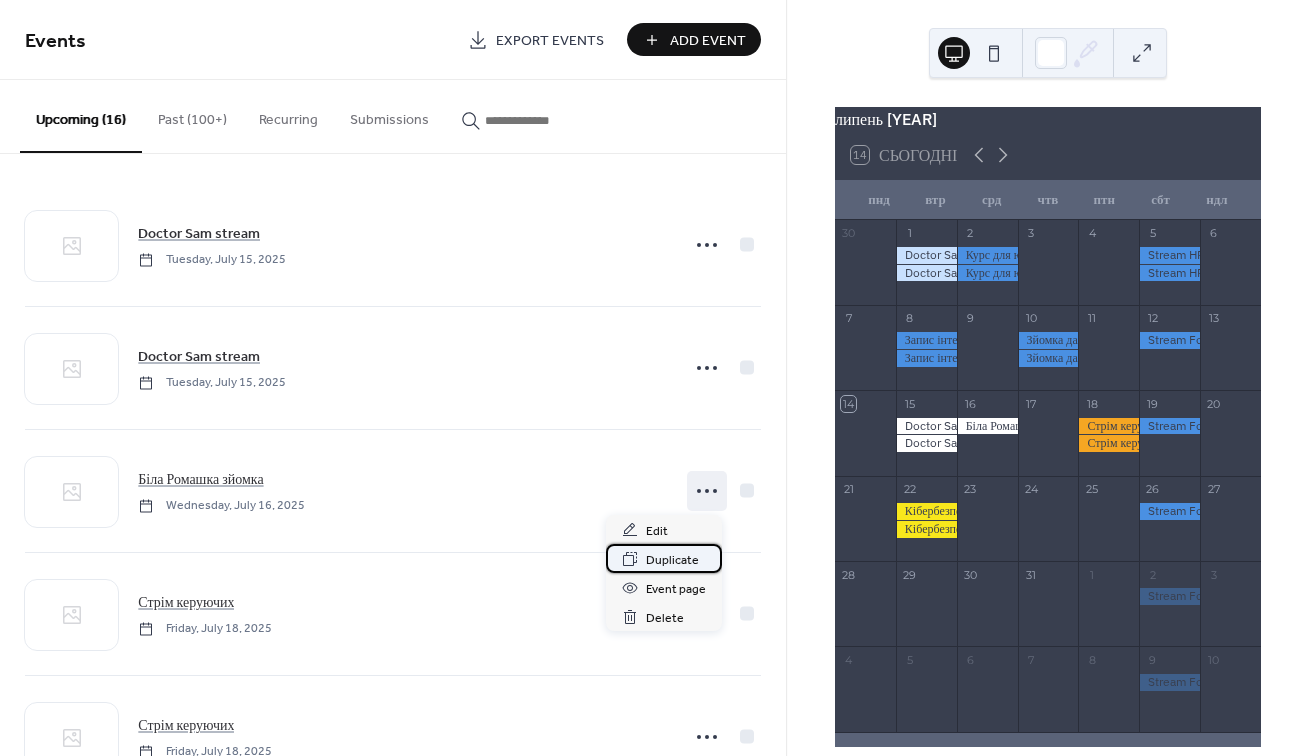 click on "Duplicate" at bounding box center [672, 560] 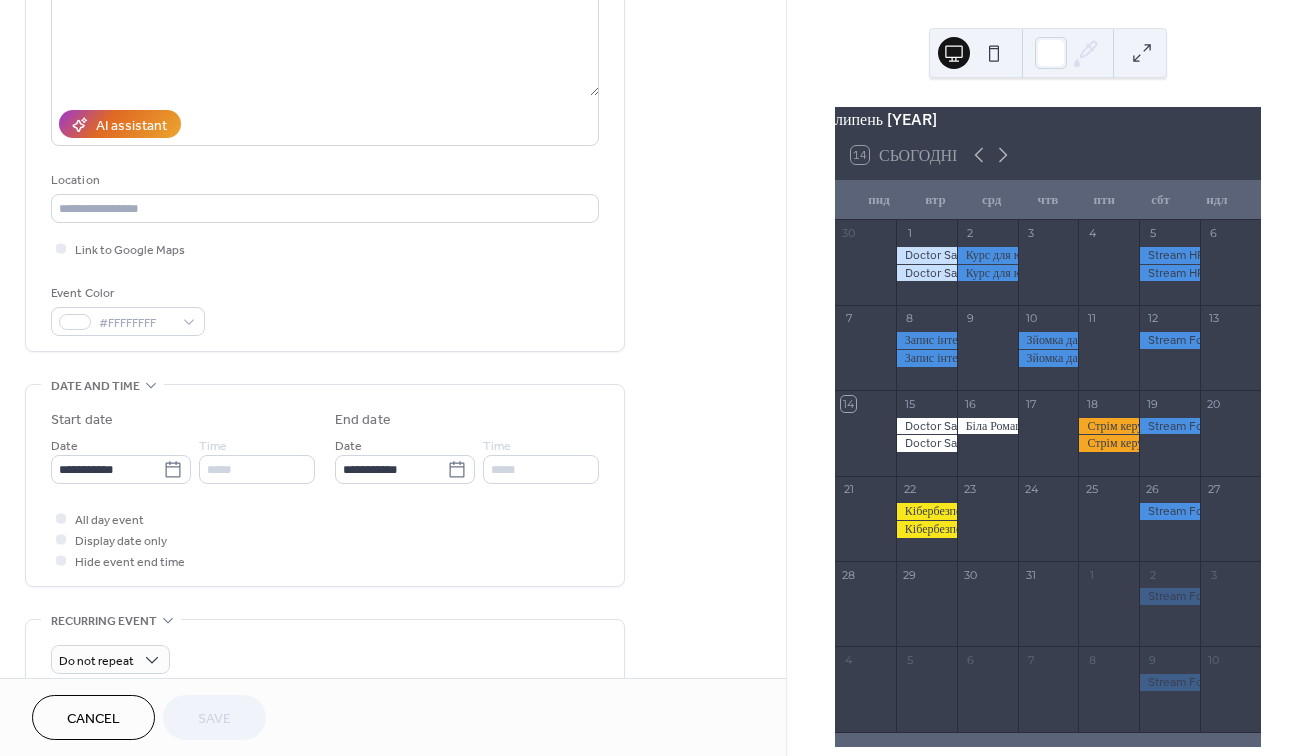 scroll, scrollTop: 268, scrollLeft: 0, axis: vertical 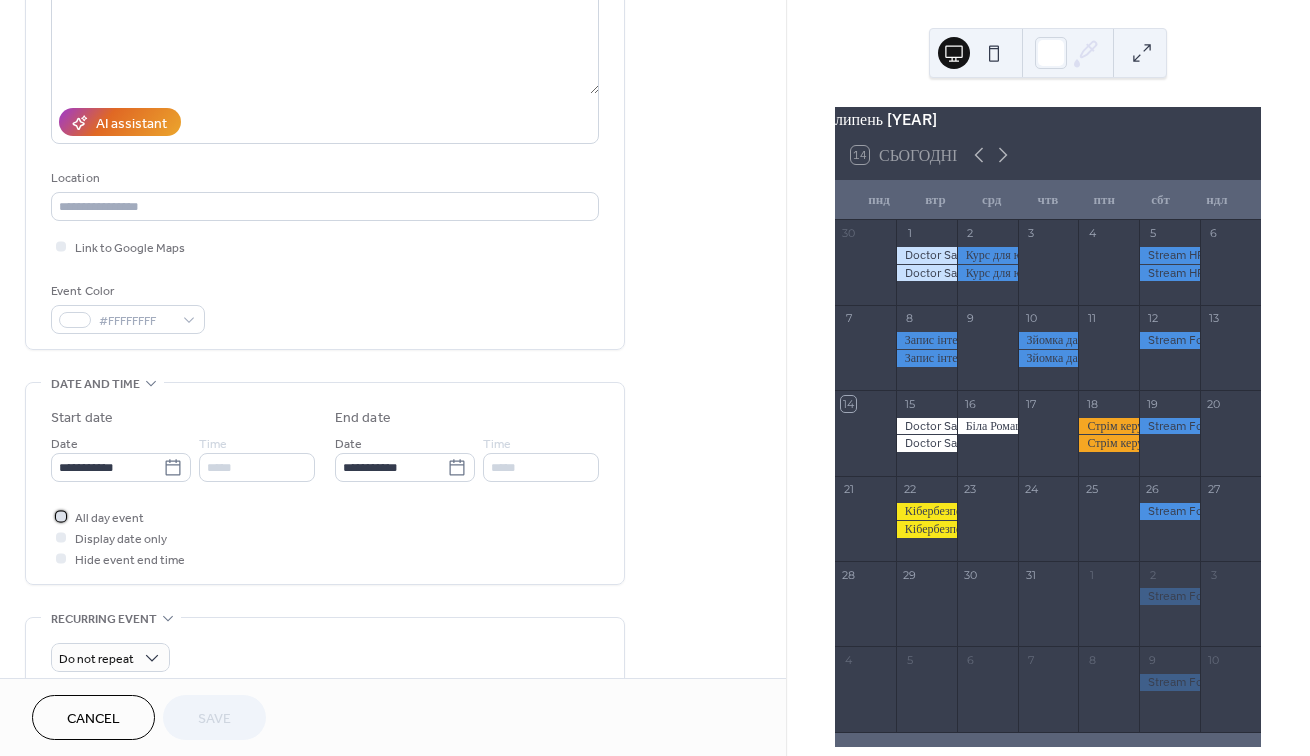 click on "All day event" at bounding box center [109, 518] 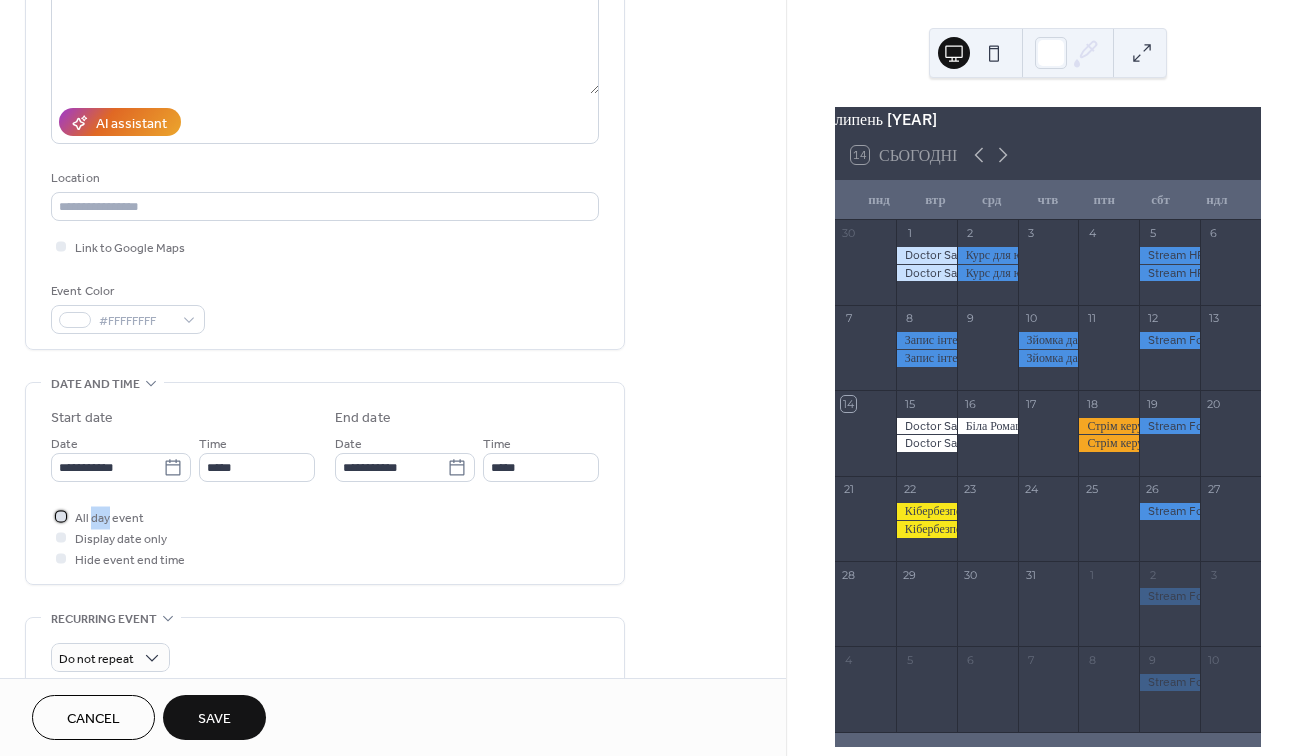 click on "All day event" at bounding box center [109, 518] 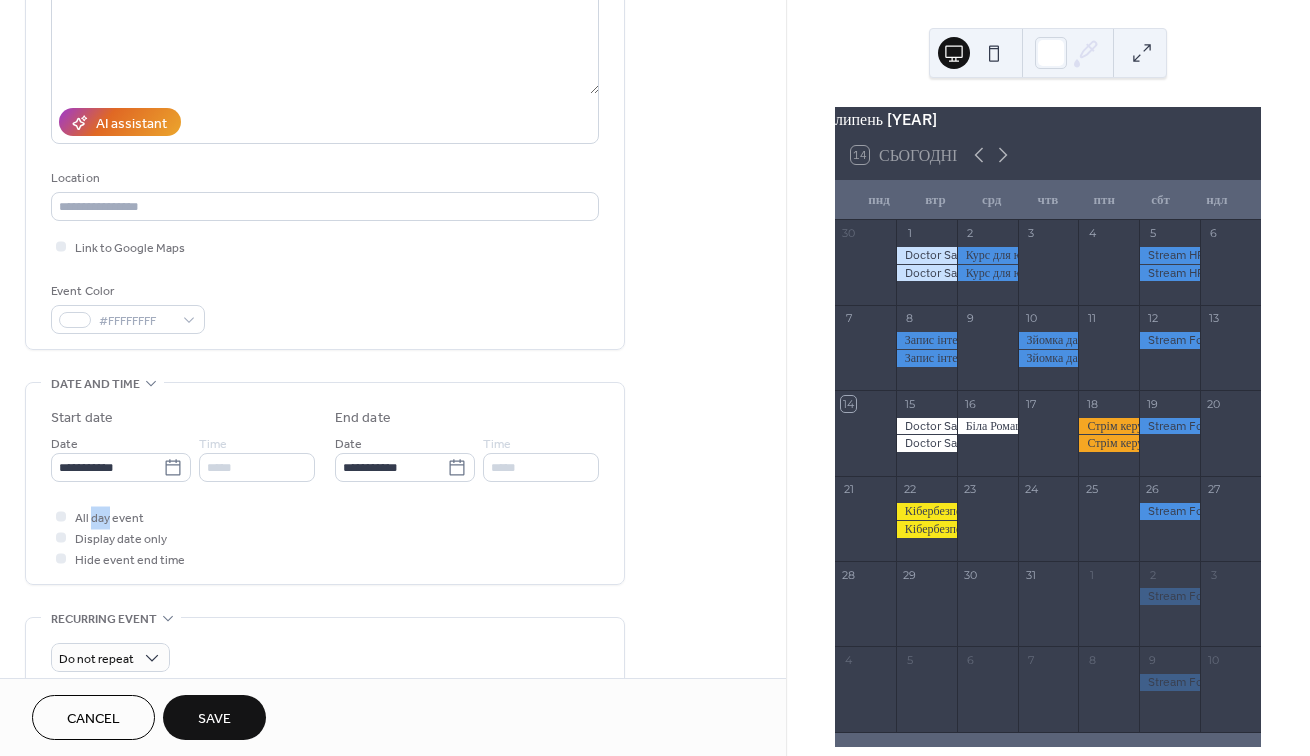 click on "Save" at bounding box center (214, 717) 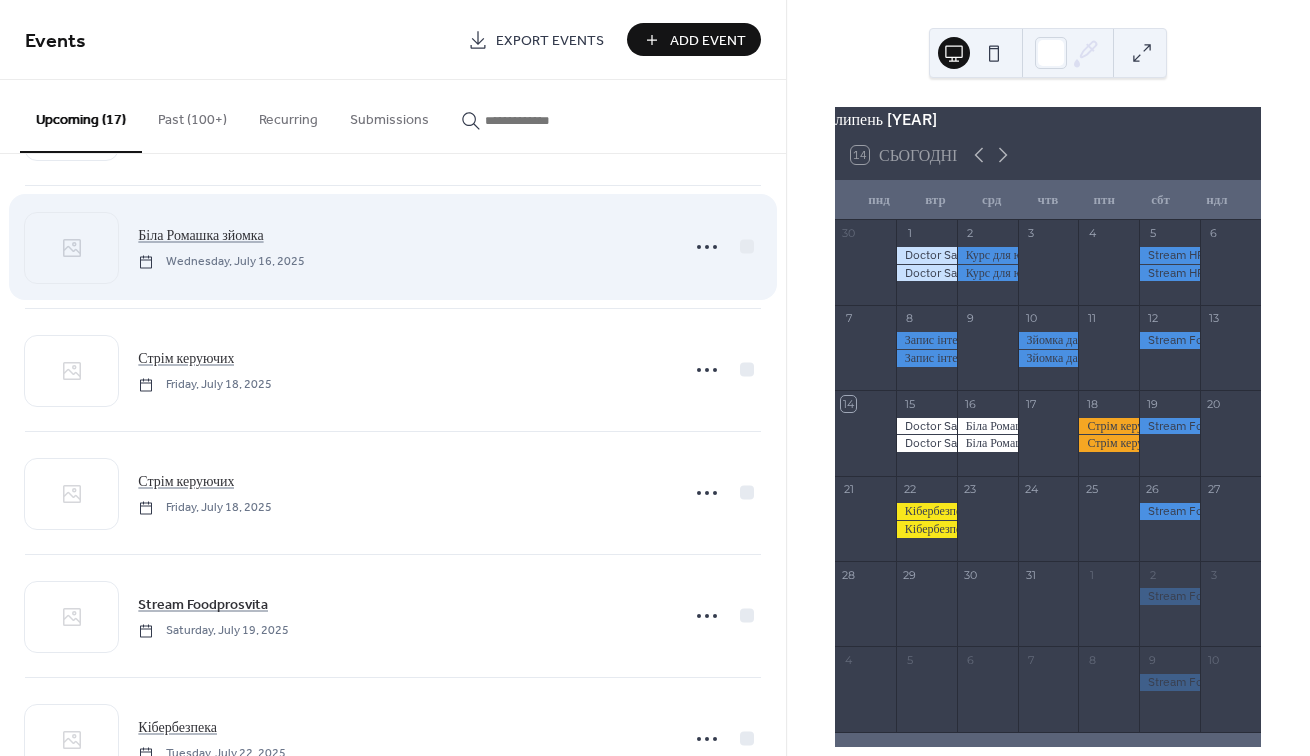 scroll, scrollTop: 409, scrollLeft: 0, axis: vertical 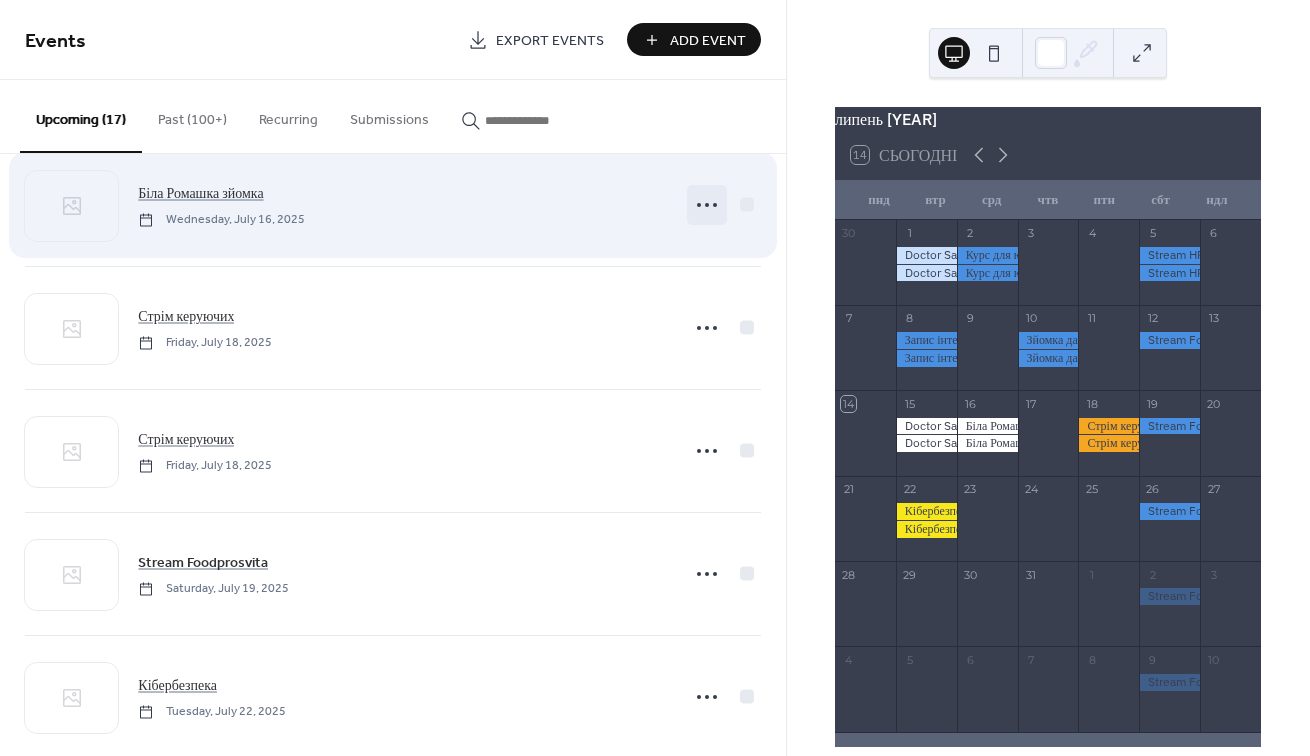click 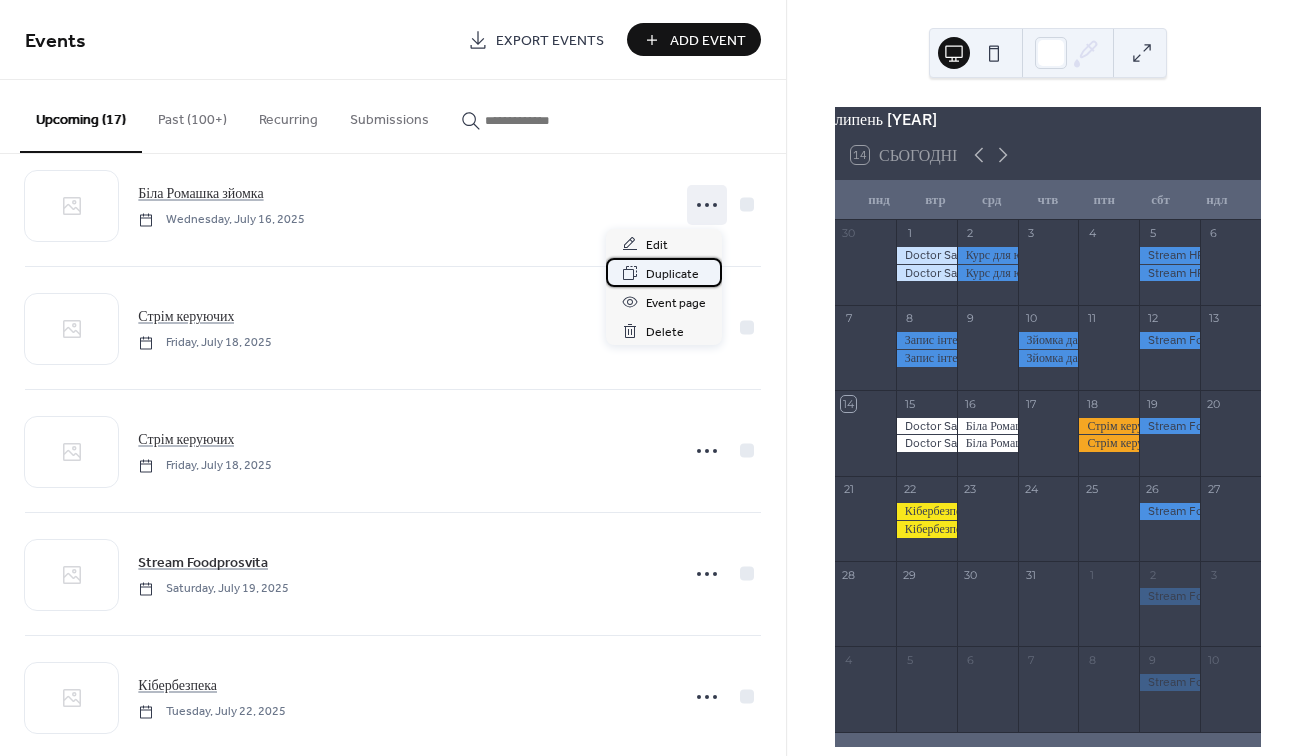 click on "Duplicate" at bounding box center [664, 272] 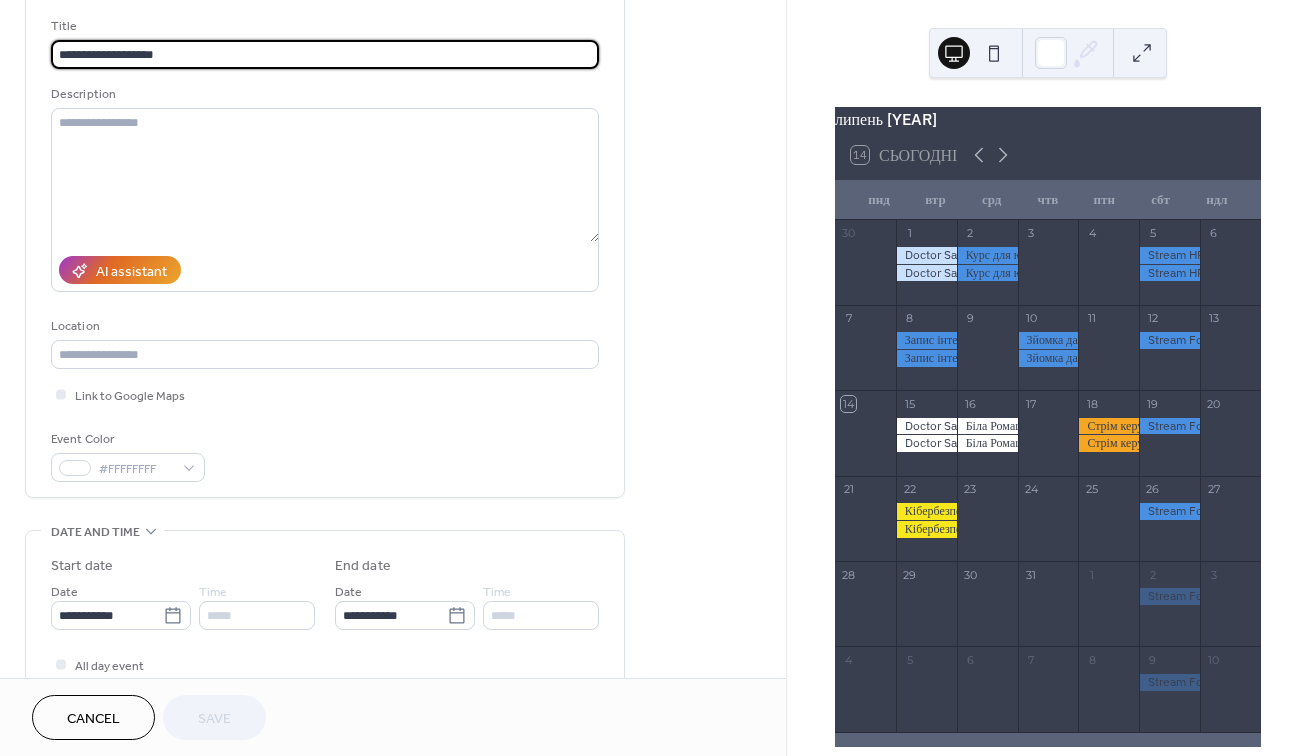 scroll, scrollTop: 122, scrollLeft: 0, axis: vertical 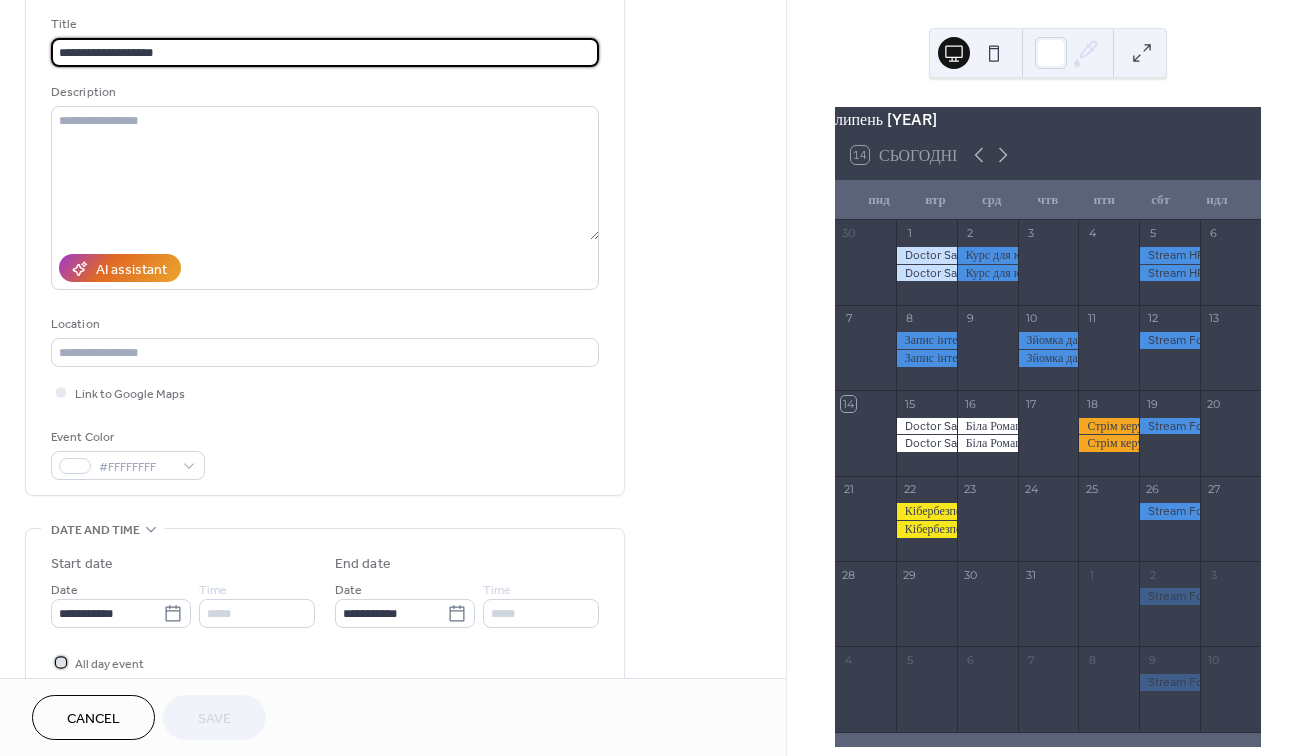 click on "All day event" at bounding box center (109, 664) 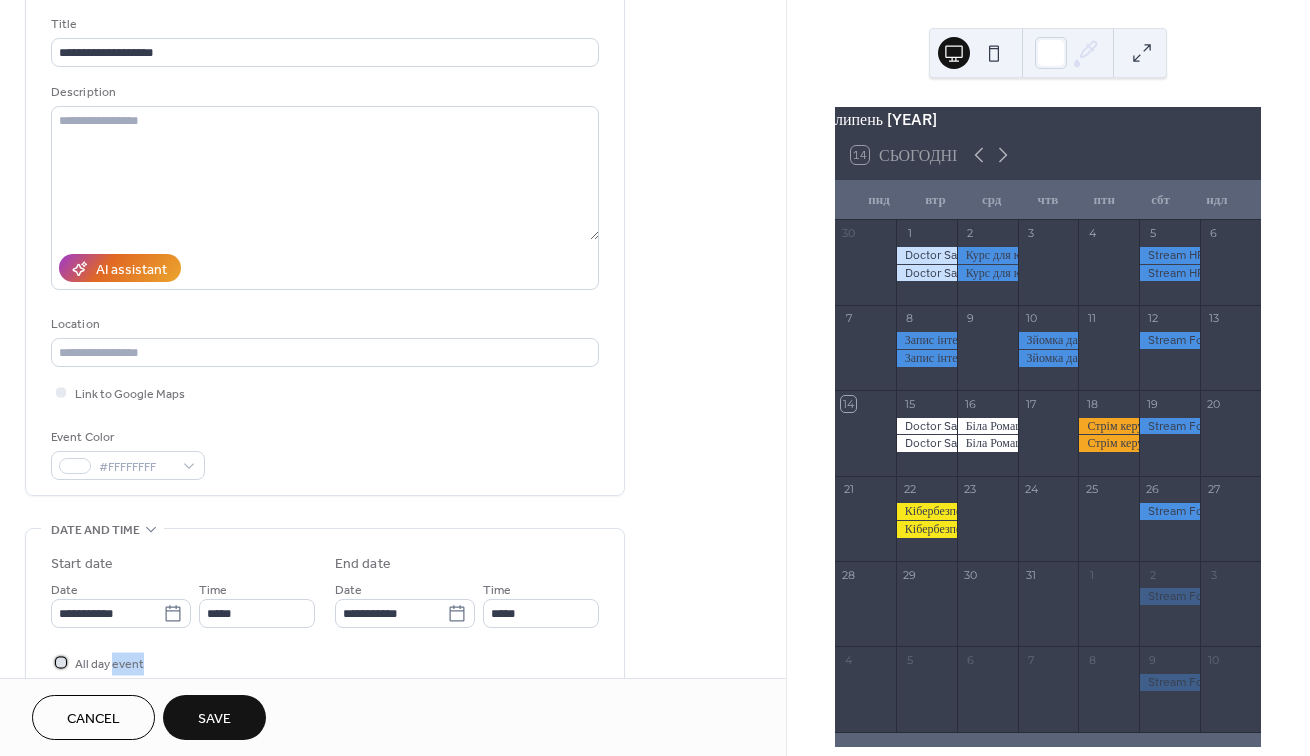 click on "All day event" at bounding box center (109, 664) 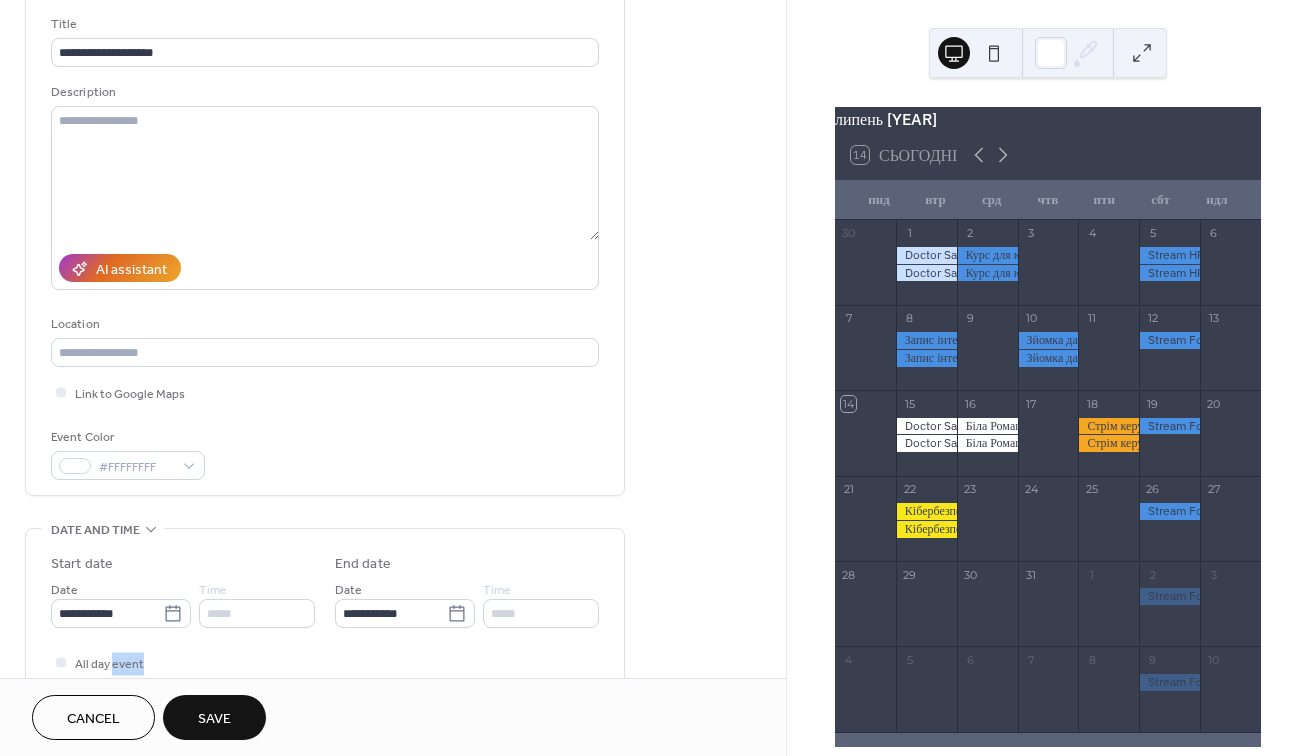 click on "Save" at bounding box center (214, 719) 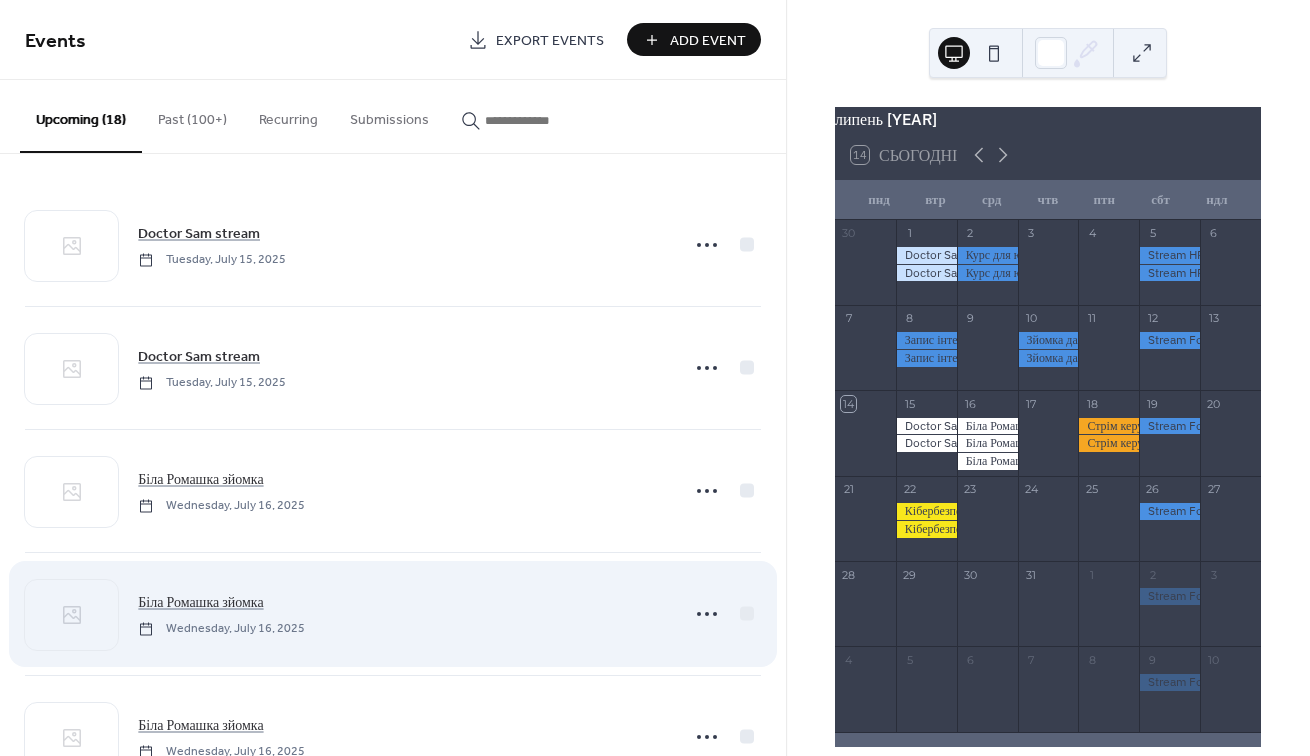 scroll, scrollTop: 304, scrollLeft: 0, axis: vertical 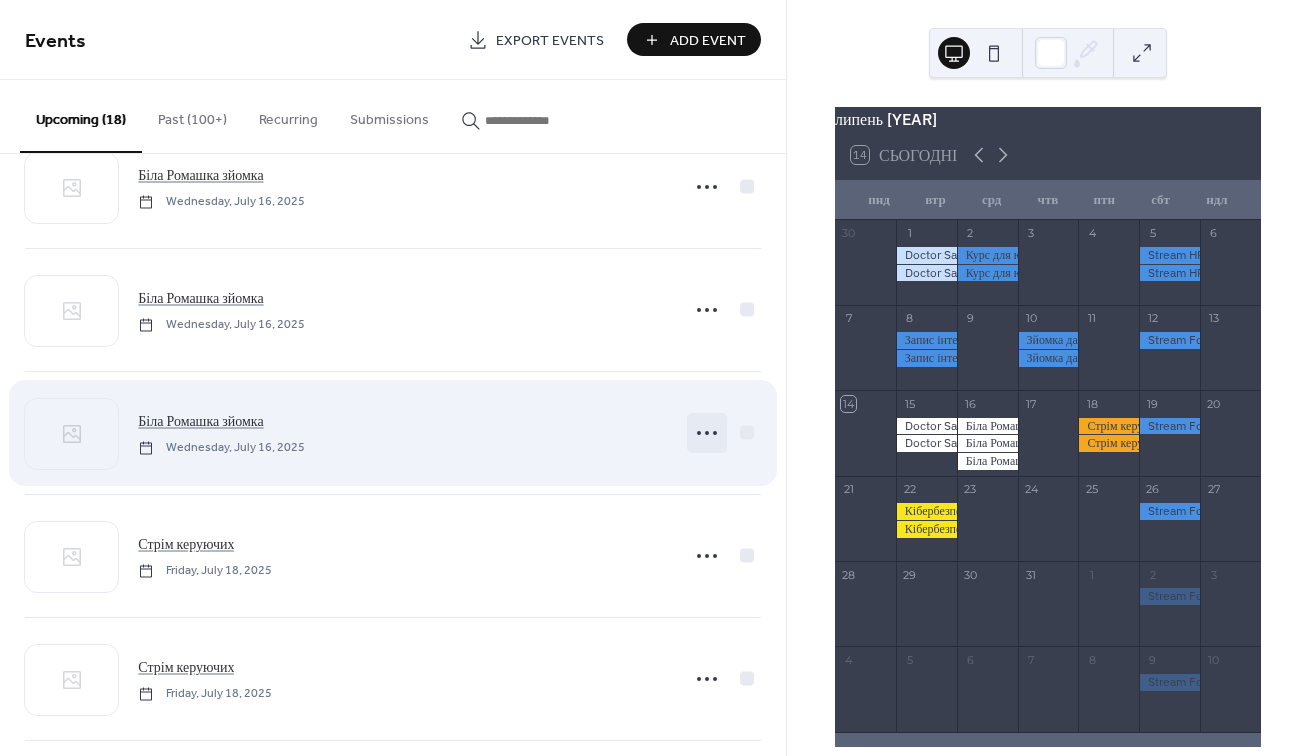 click 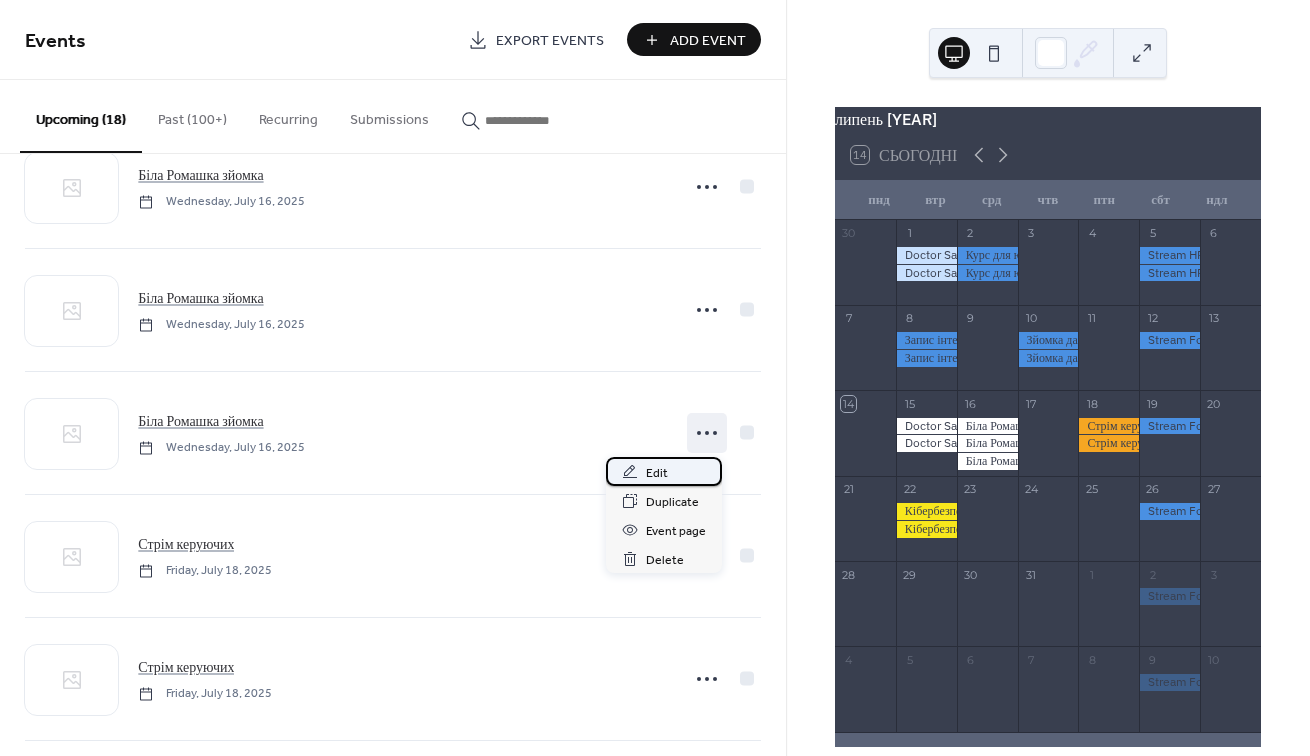 click on "Edit" at bounding box center [664, 471] 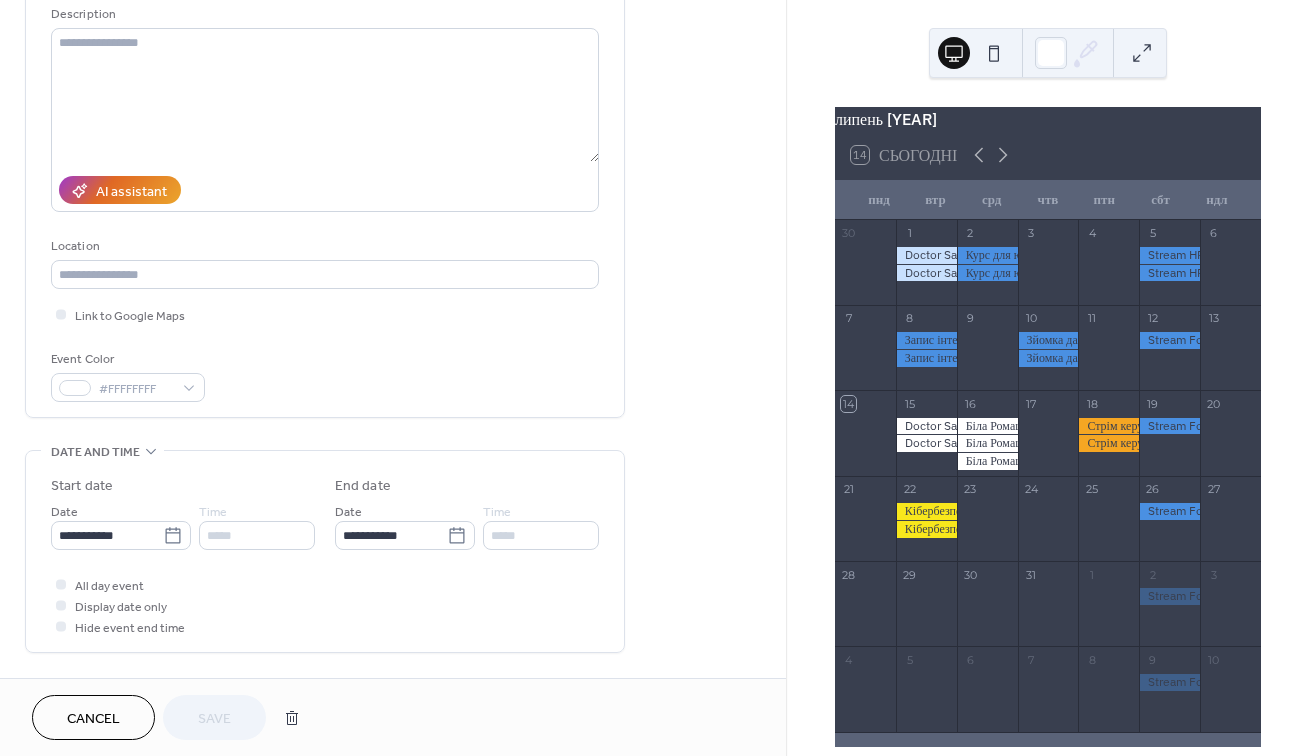 scroll, scrollTop: 210, scrollLeft: 0, axis: vertical 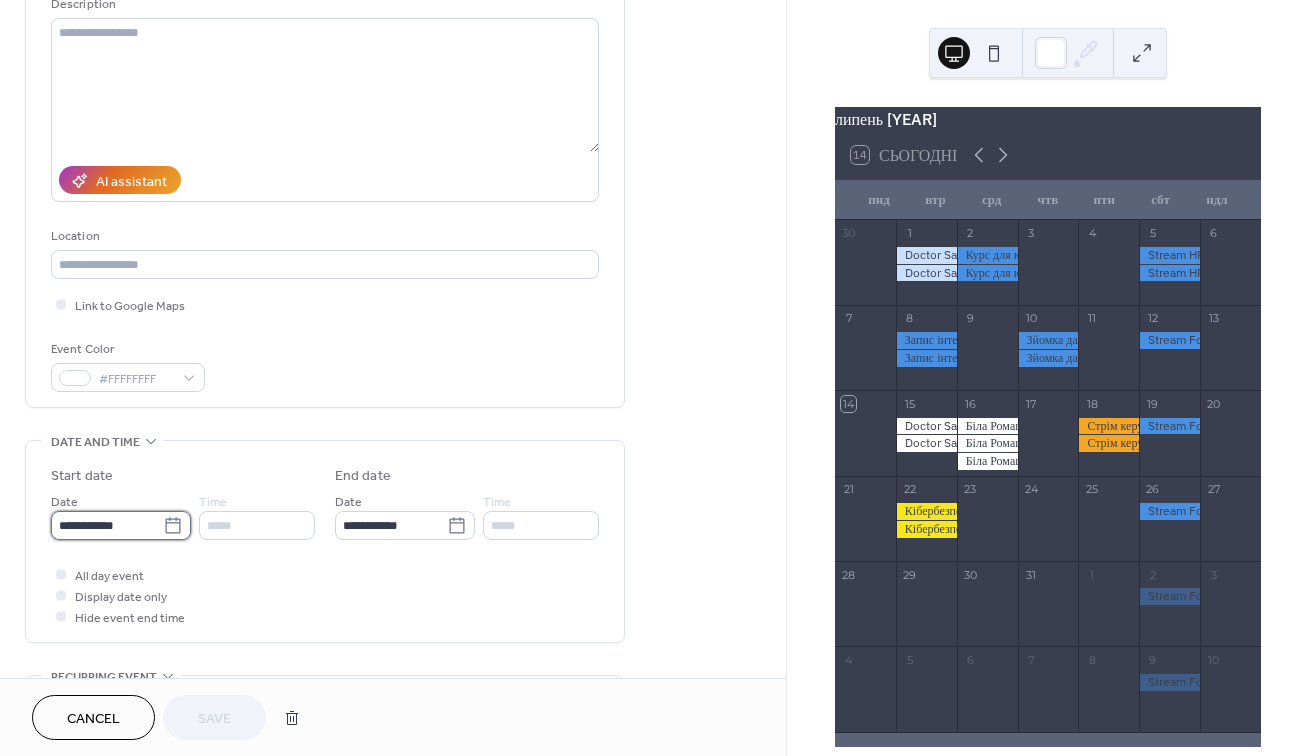 click on "**********" at bounding box center [107, 525] 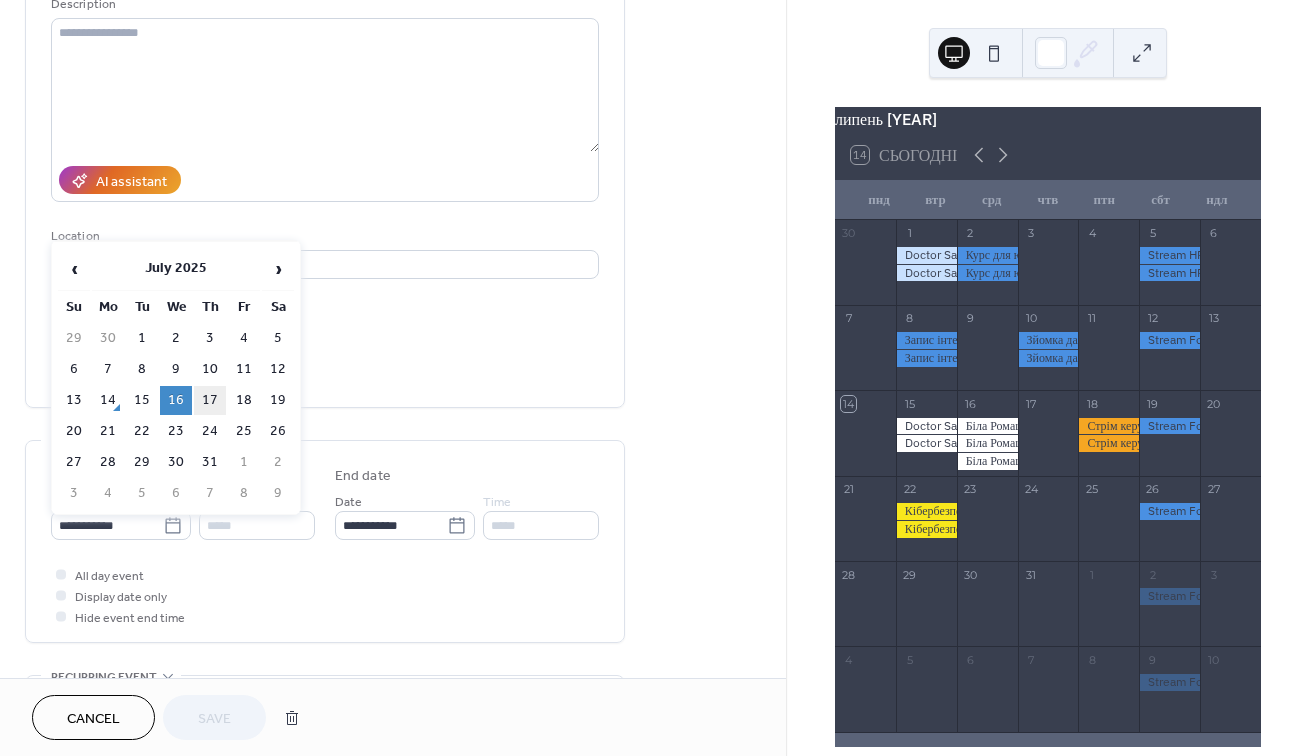 click on "17" at bounding box center [210, 400] 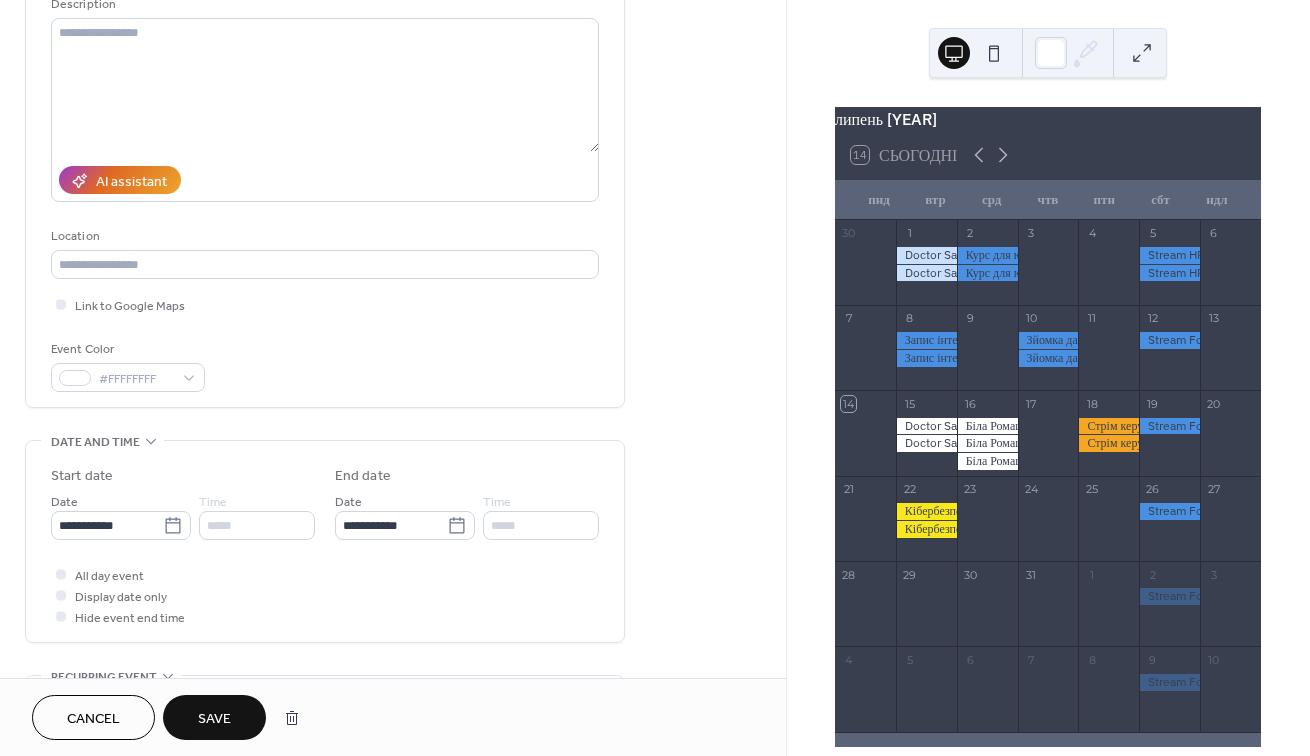 click on "Save" at bounding box center (214, 717) 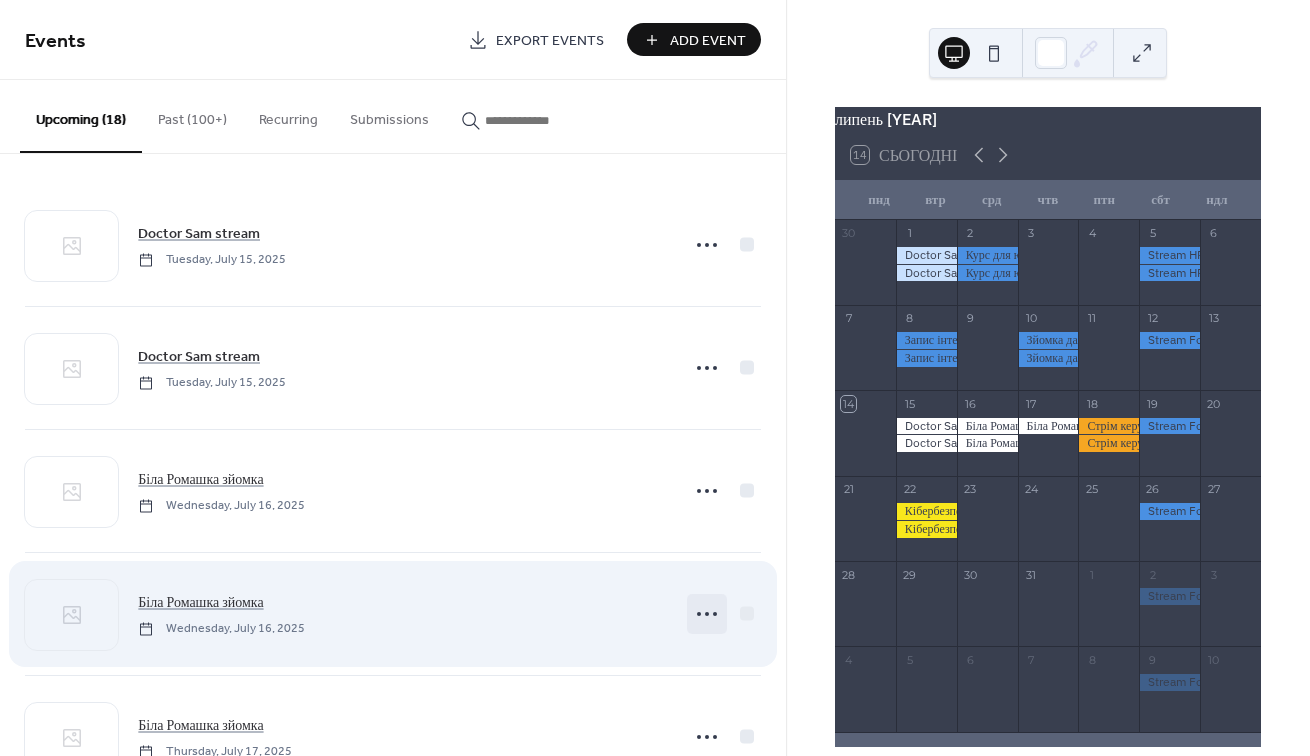 click 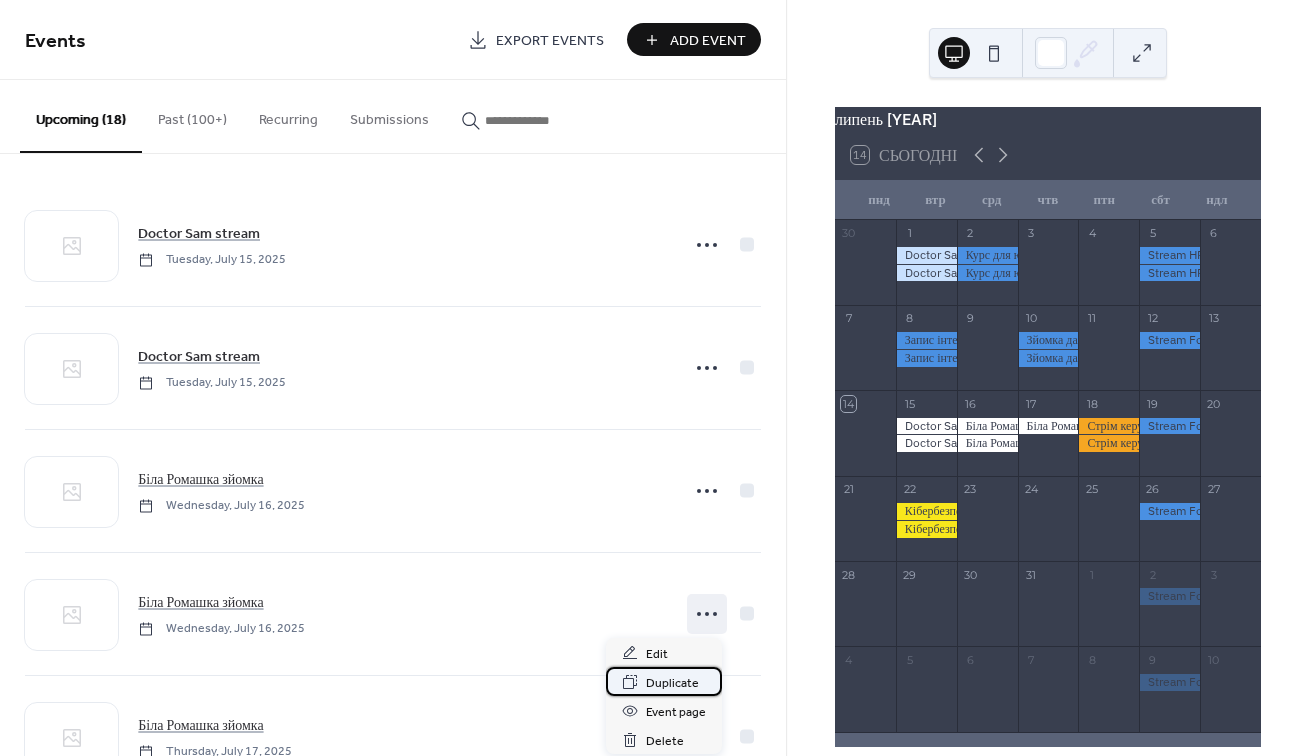 click on "Duplicate" at bounding box center (672, 683) 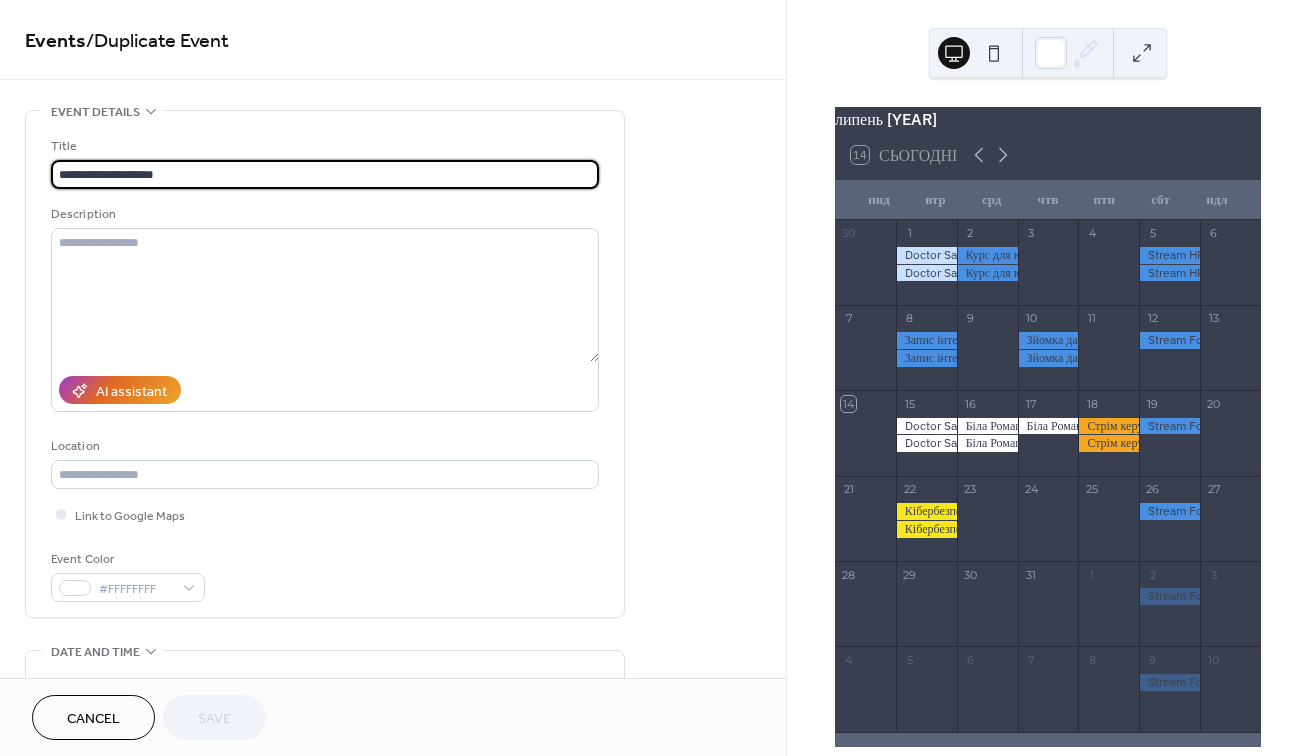scroll, scrollTop: 242, scrollLeft: 0, axis: vertical 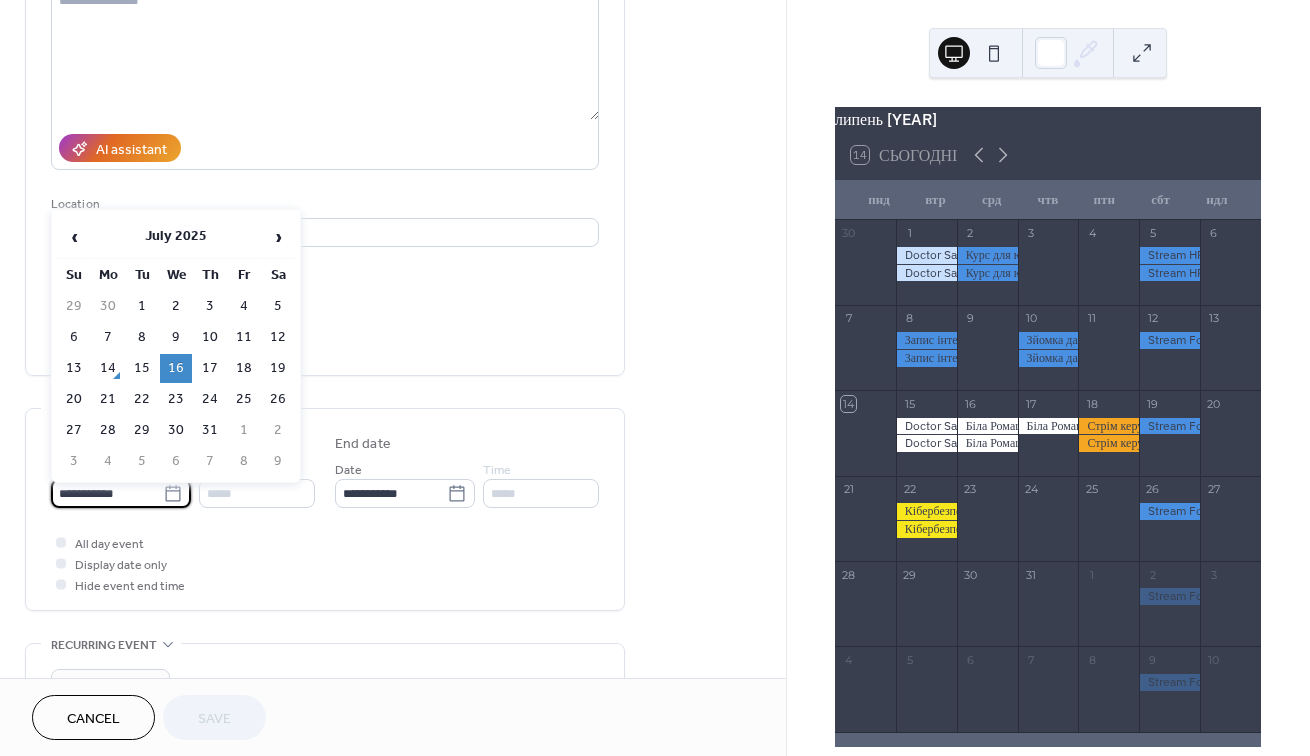 click on "**********" at bounding box center [107, 493] 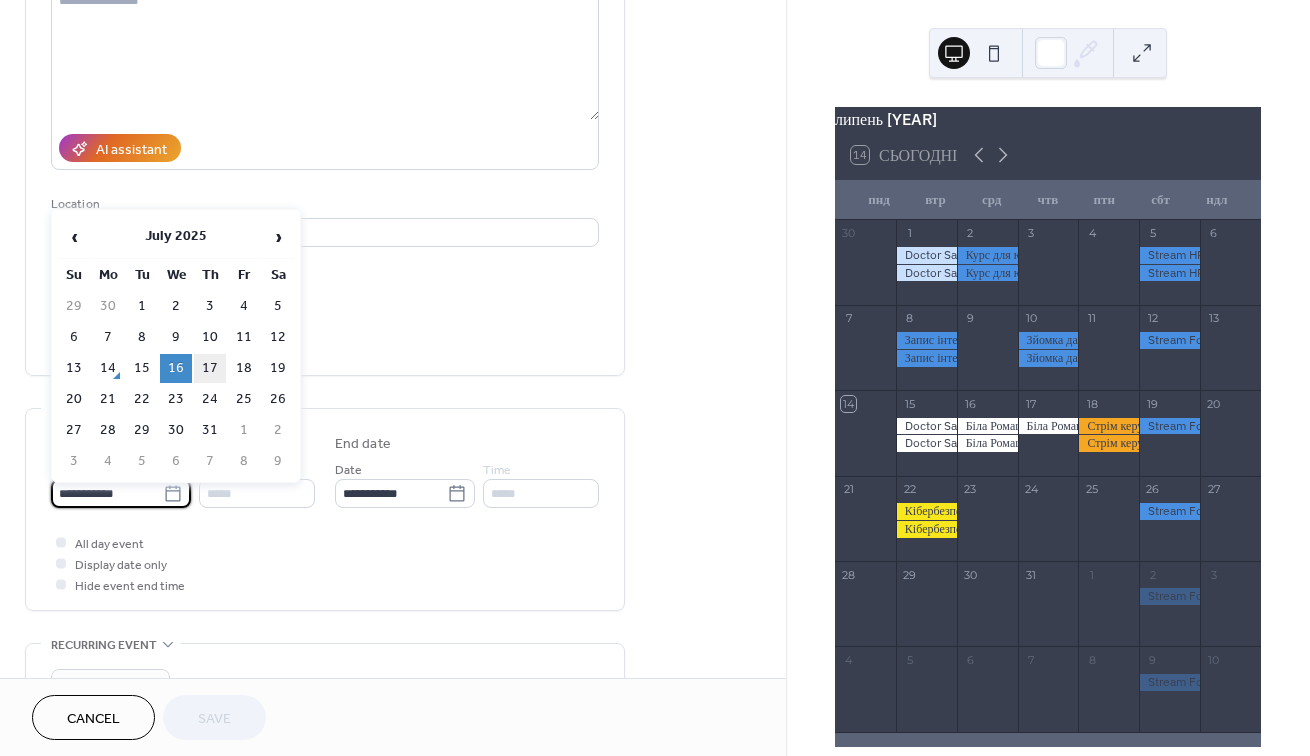 click on "17" at bounding box center [210, 368] 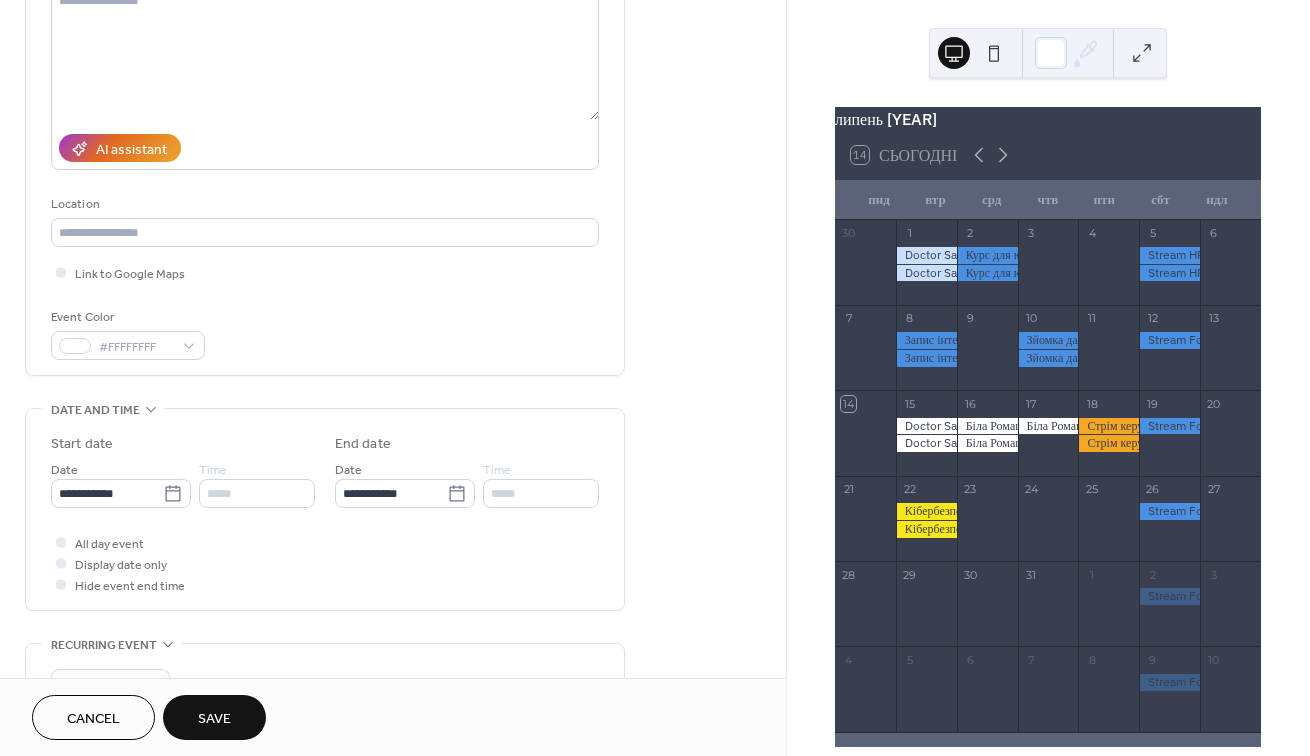 click on "Save" at bounding box center [214, 719] 